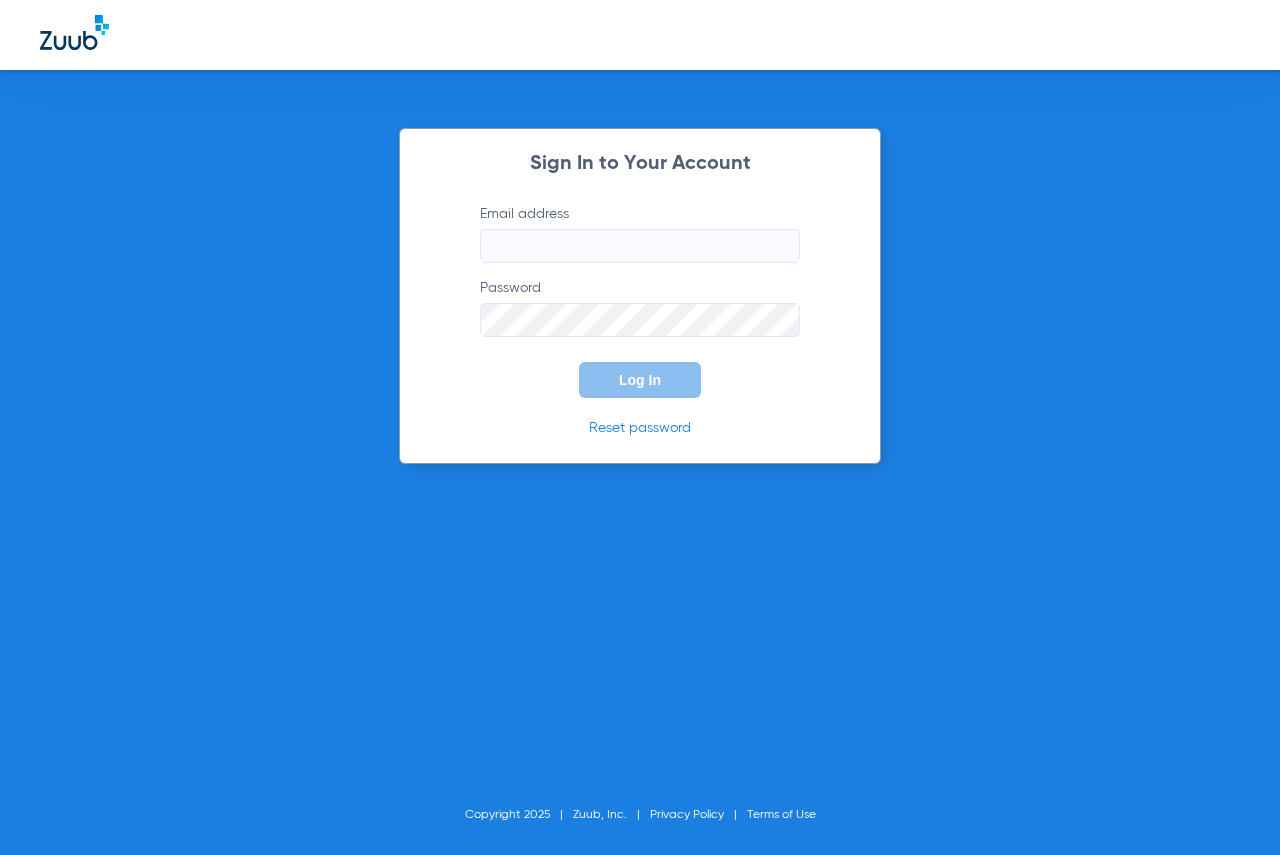 scroll, scrollTop: 0, scrollLeft: 0, axis: both 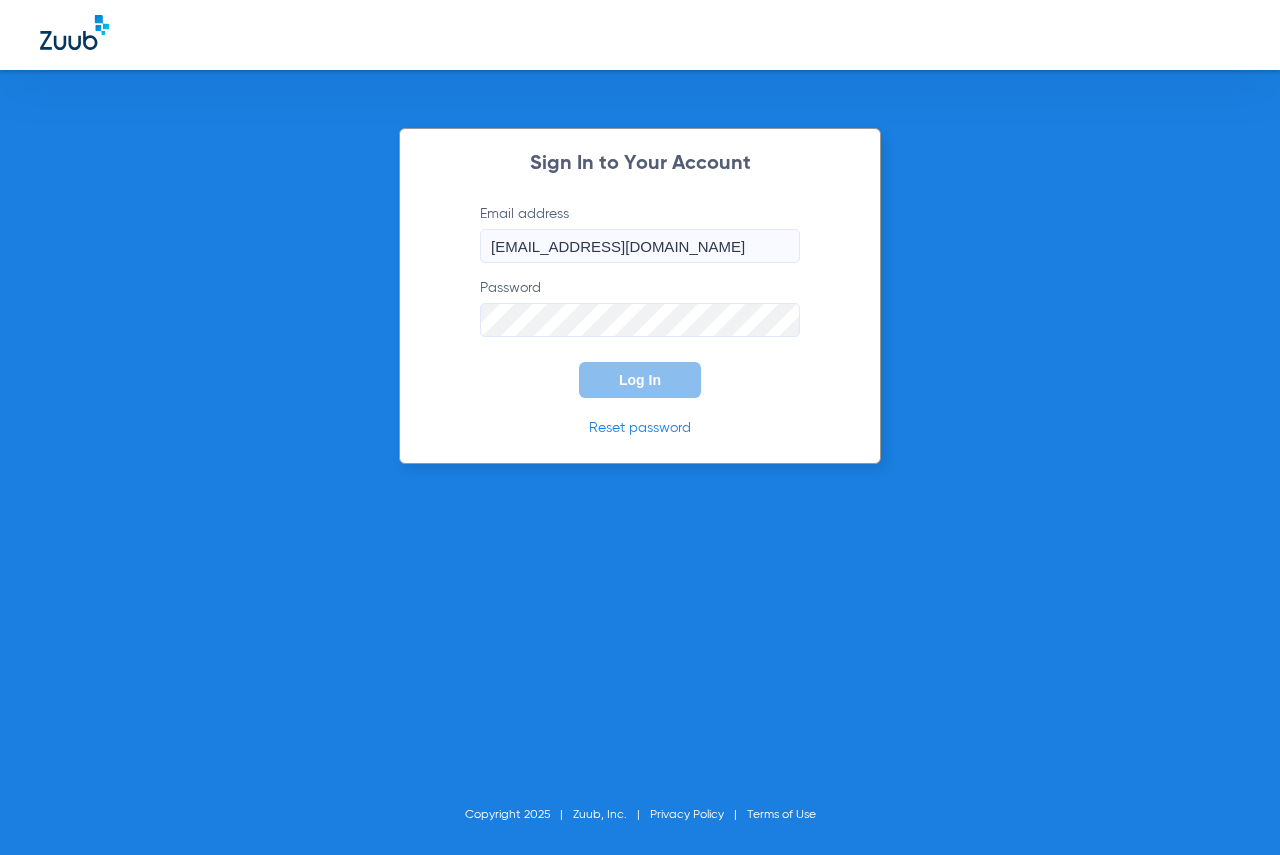 click on "Log In" 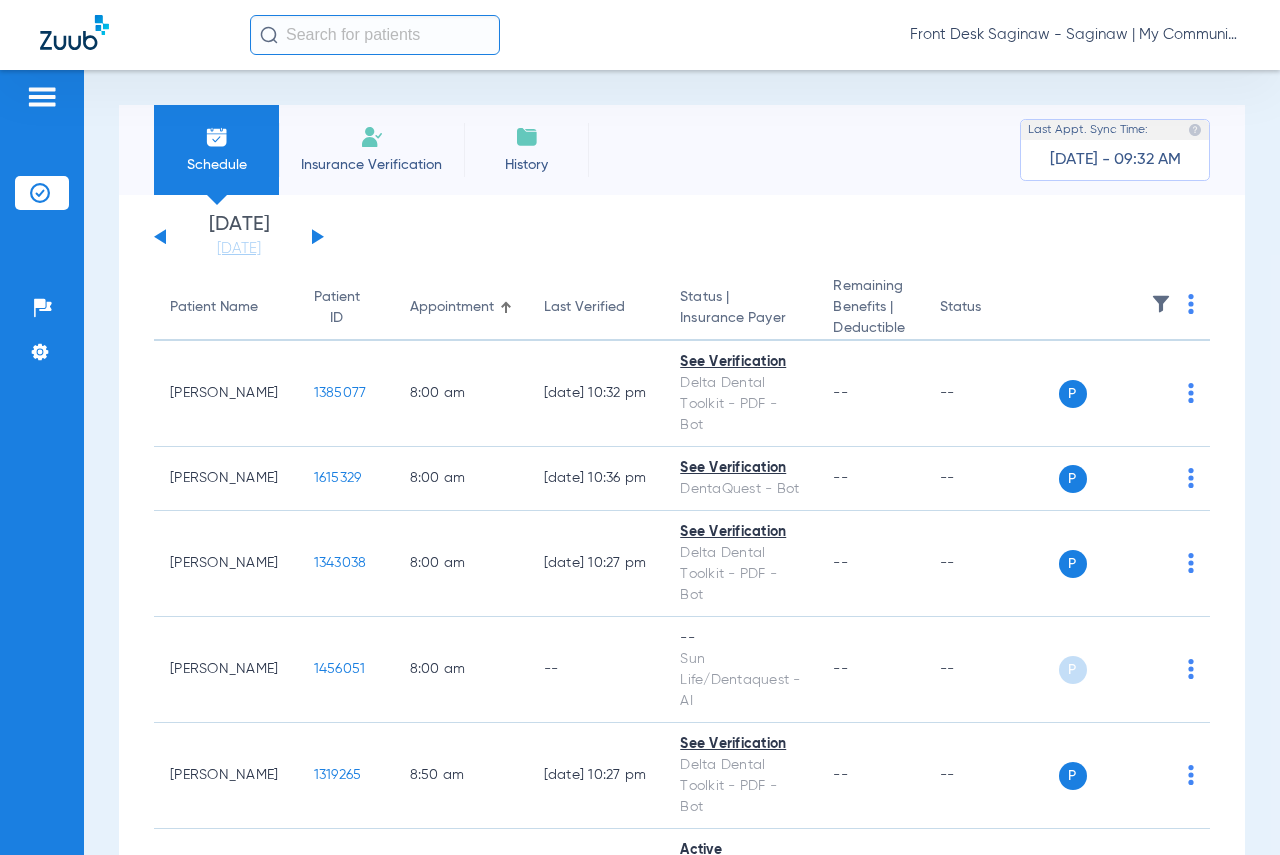 click 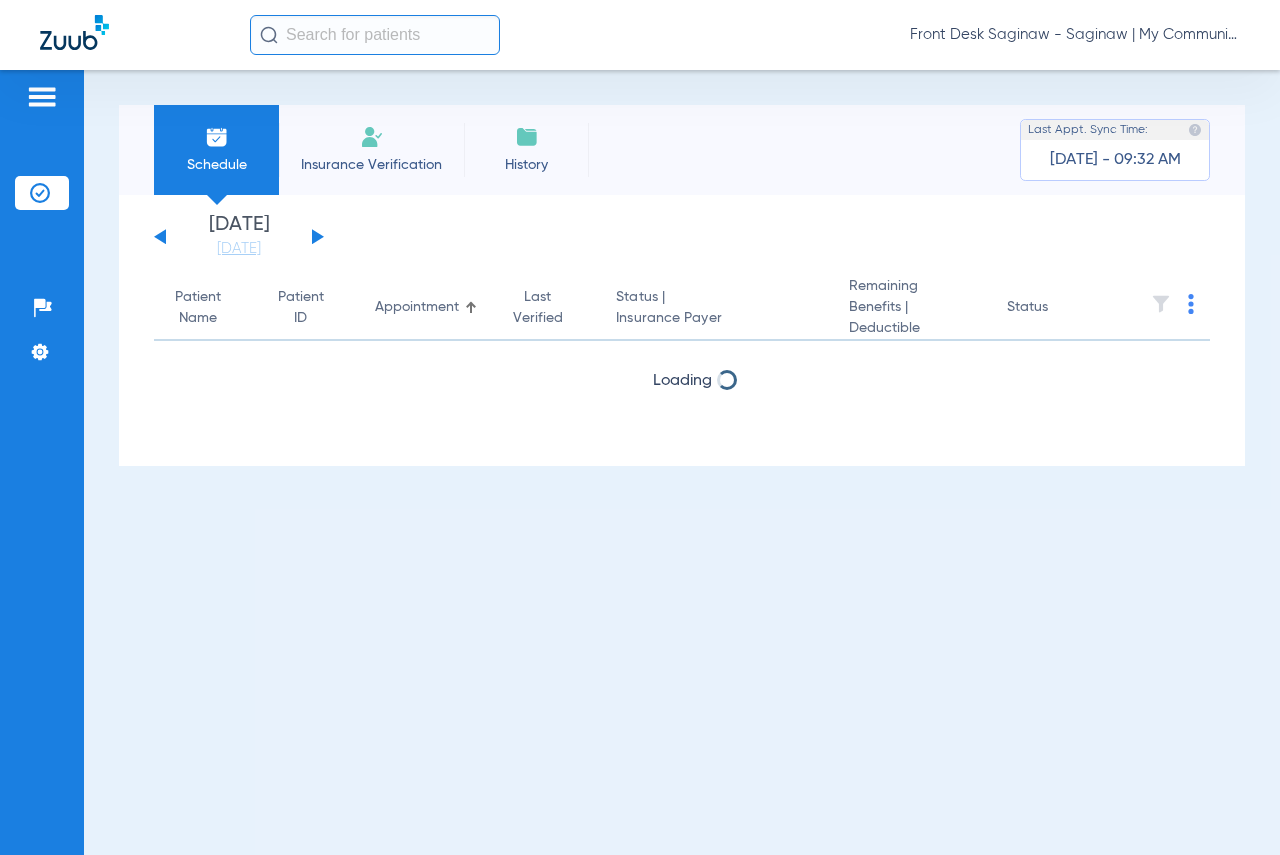 click 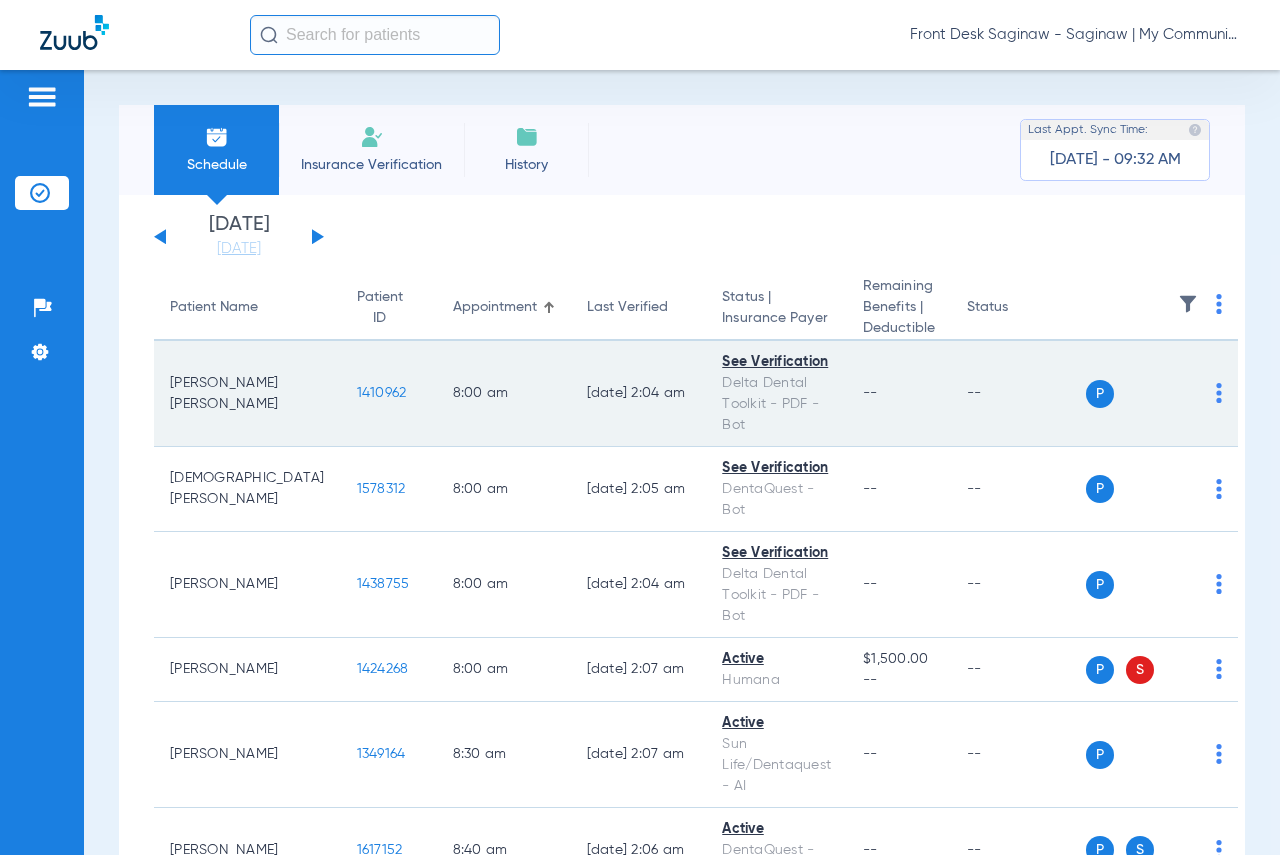 click on "1410962" 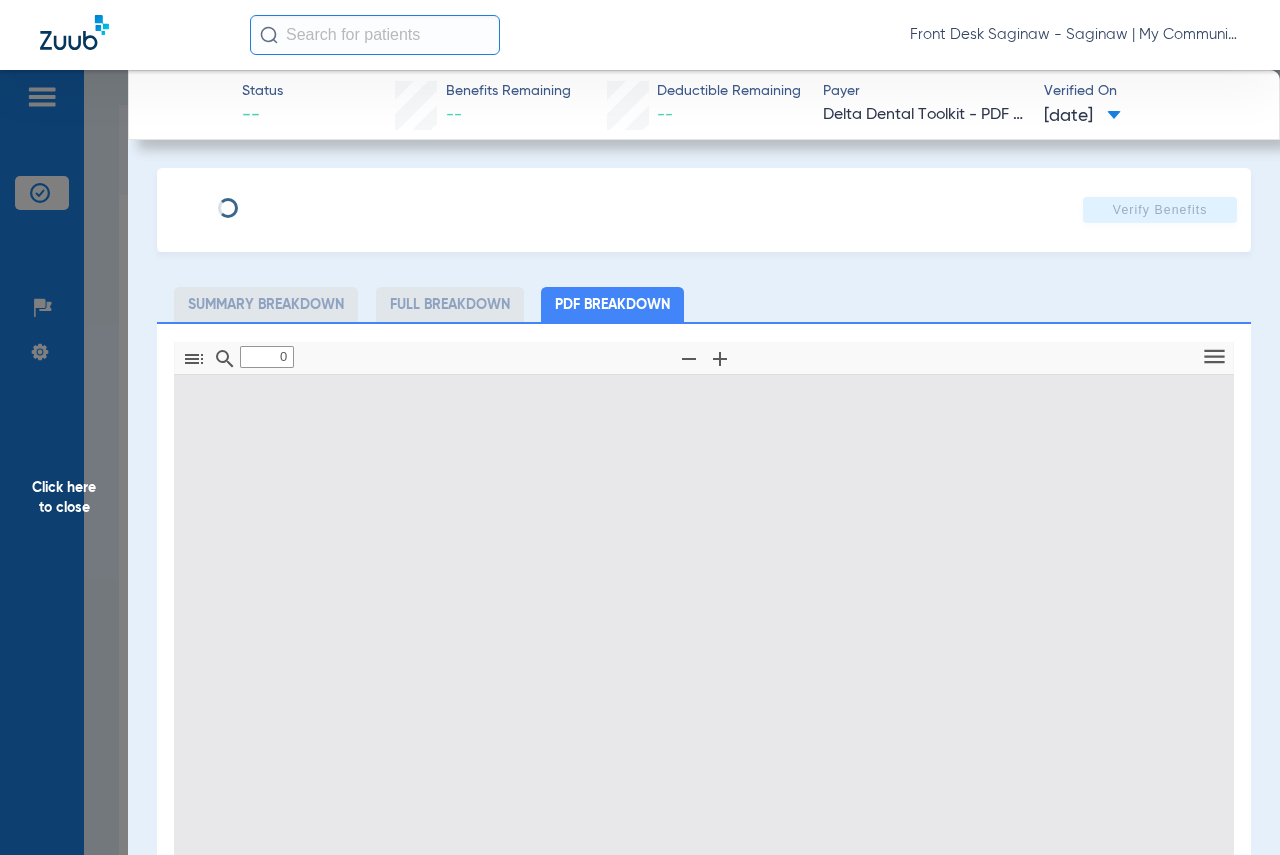 type on "1" 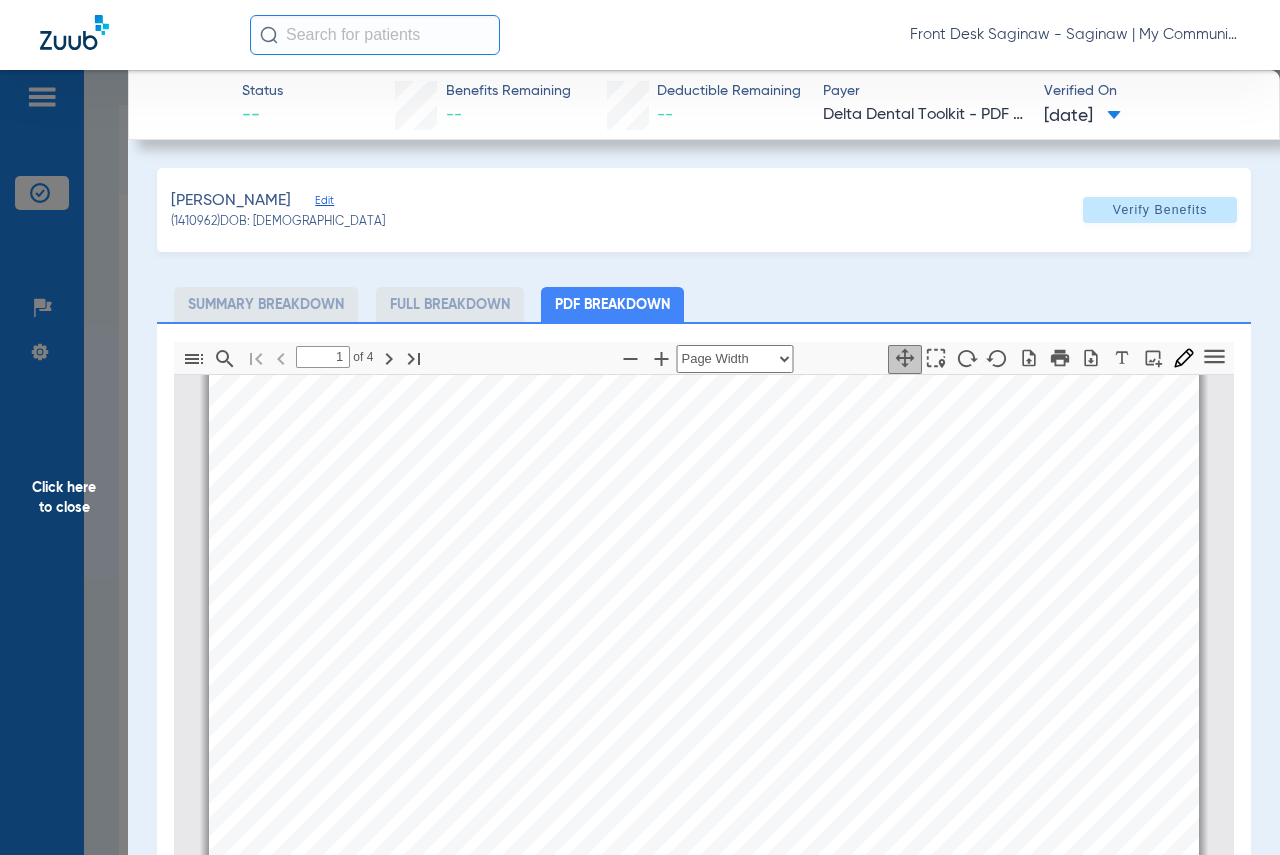 scroll, scrollTop: 0, scrollLeft: 0, axis: both 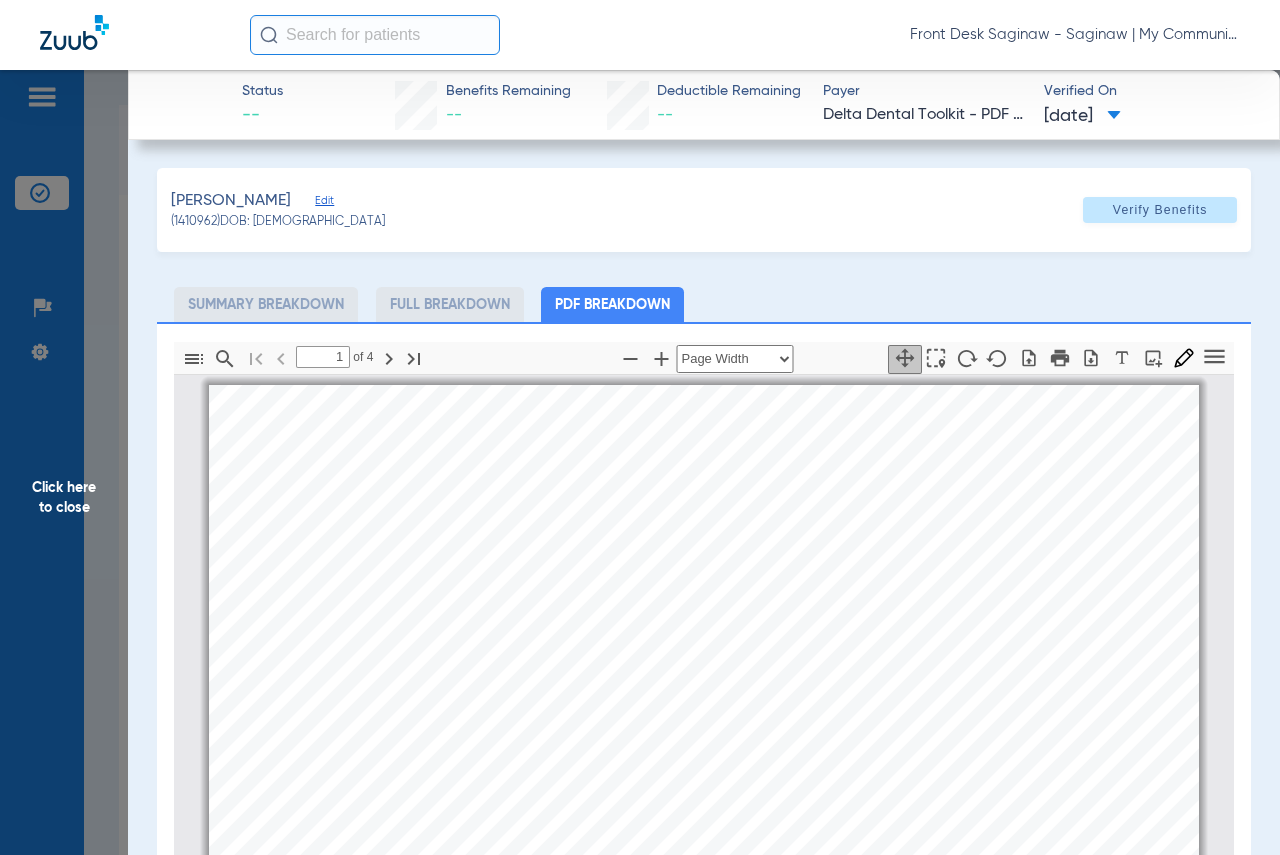 click on "Click here to close" 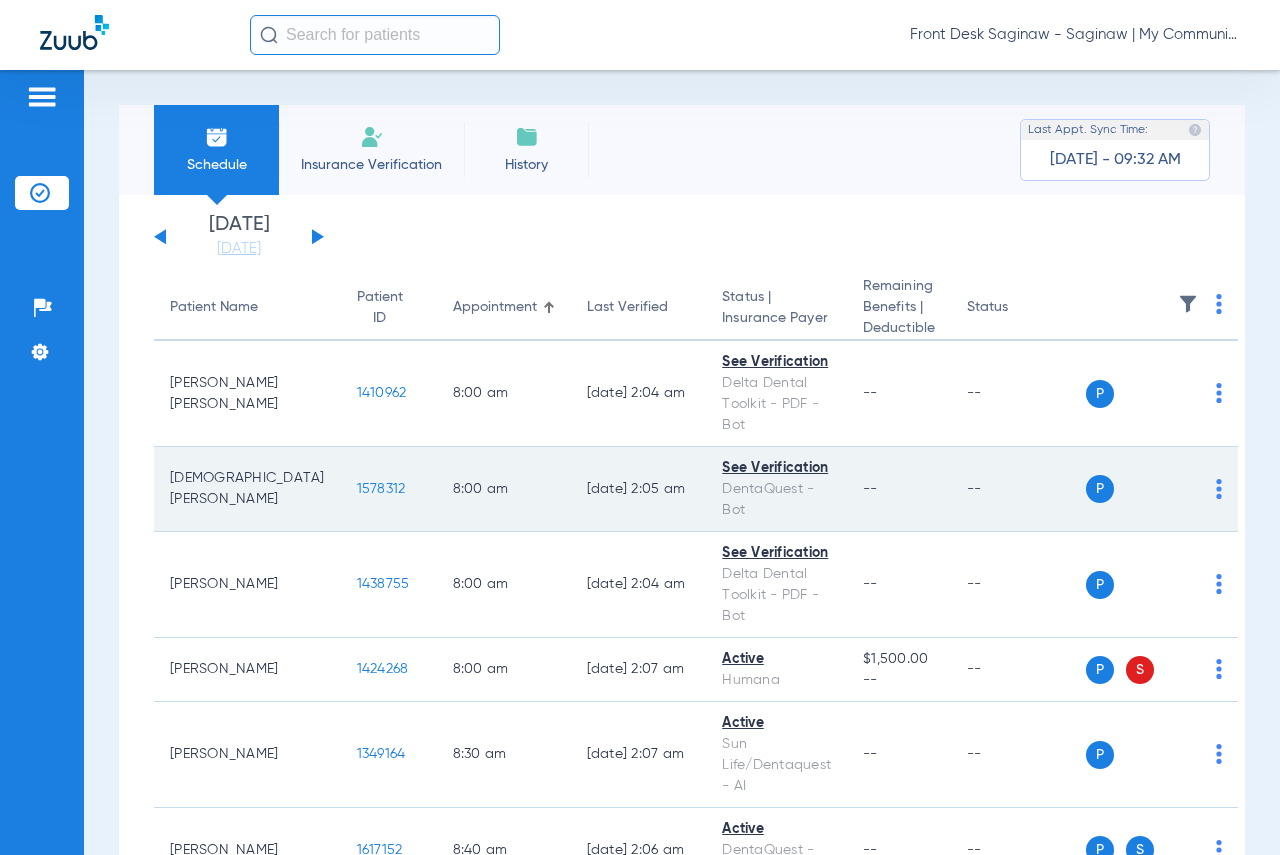 click on "1578312" 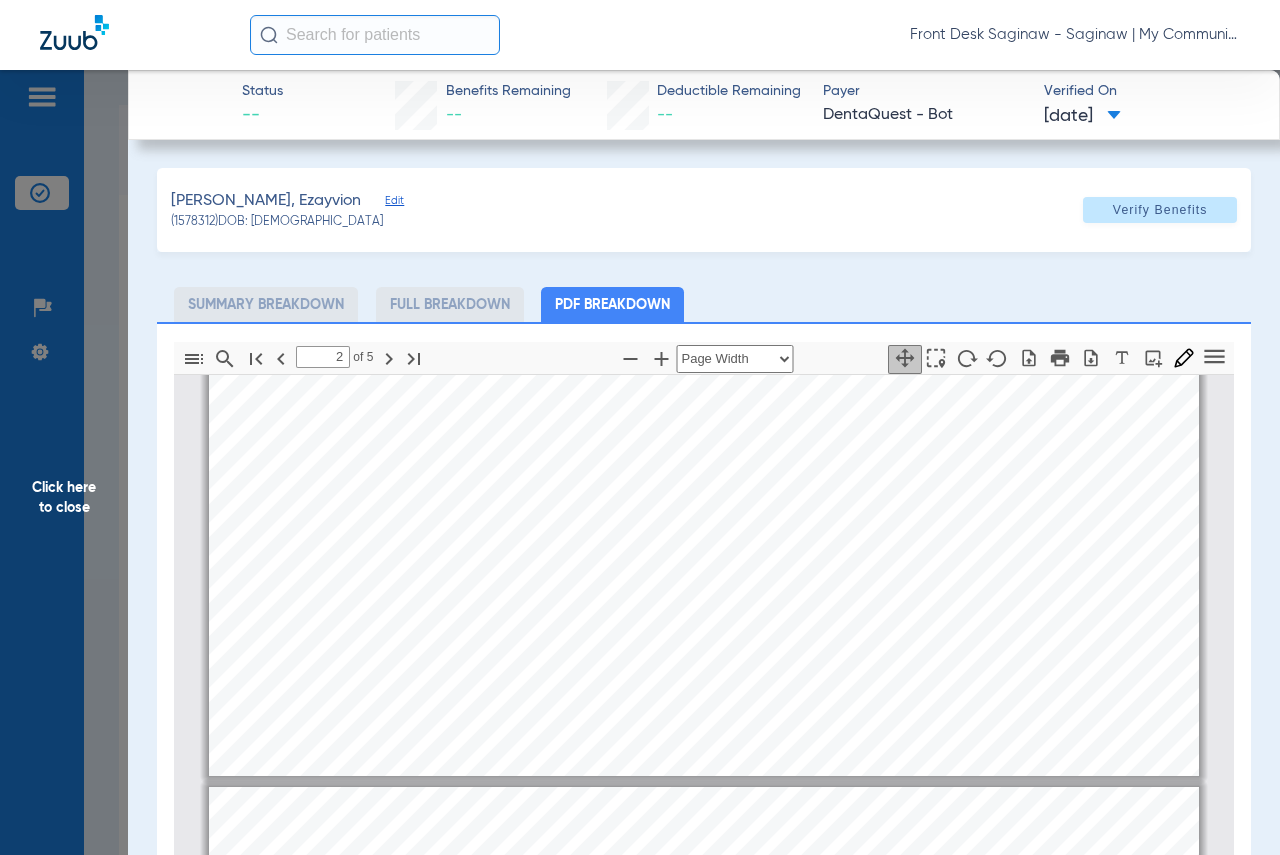 scroll, scrollTop: 610, scrollLeft: 0, axis: vertical 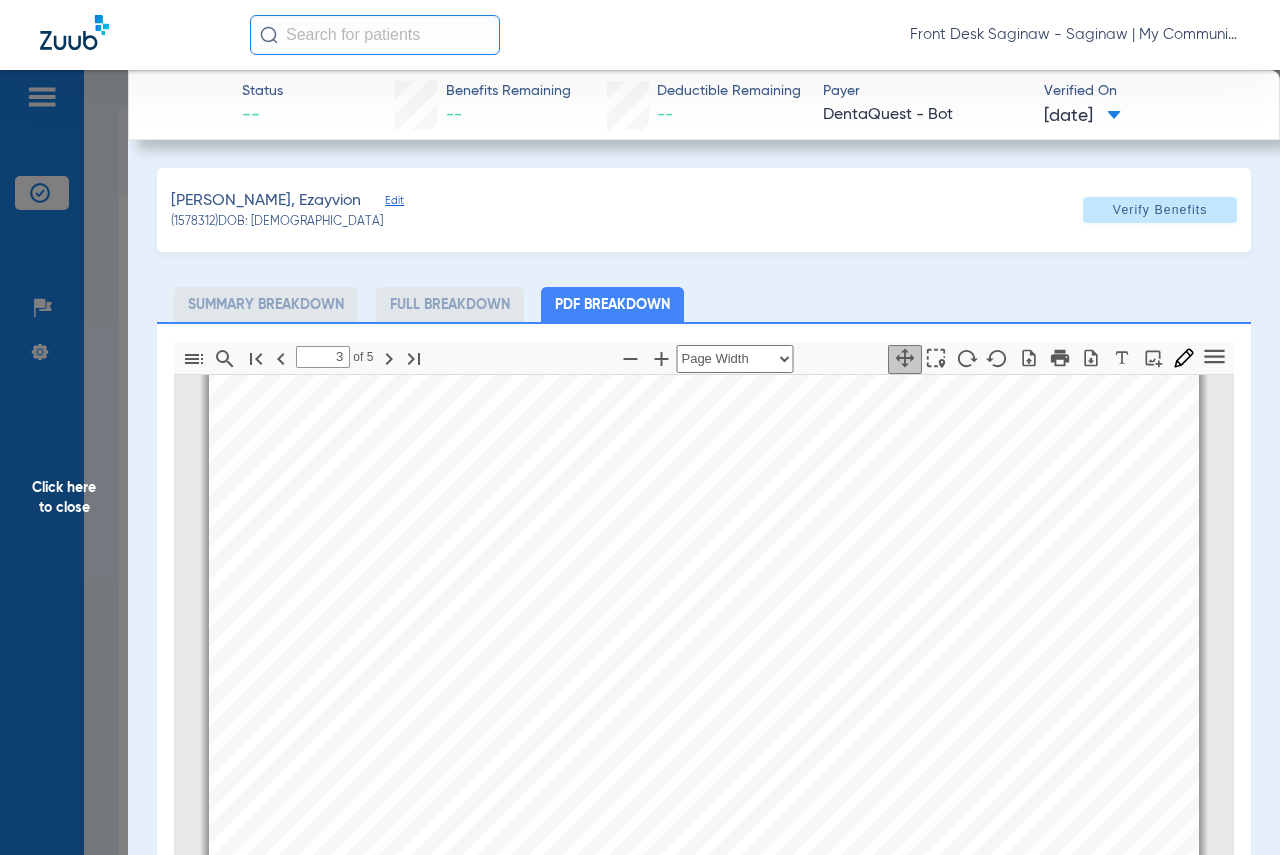 type on "4" 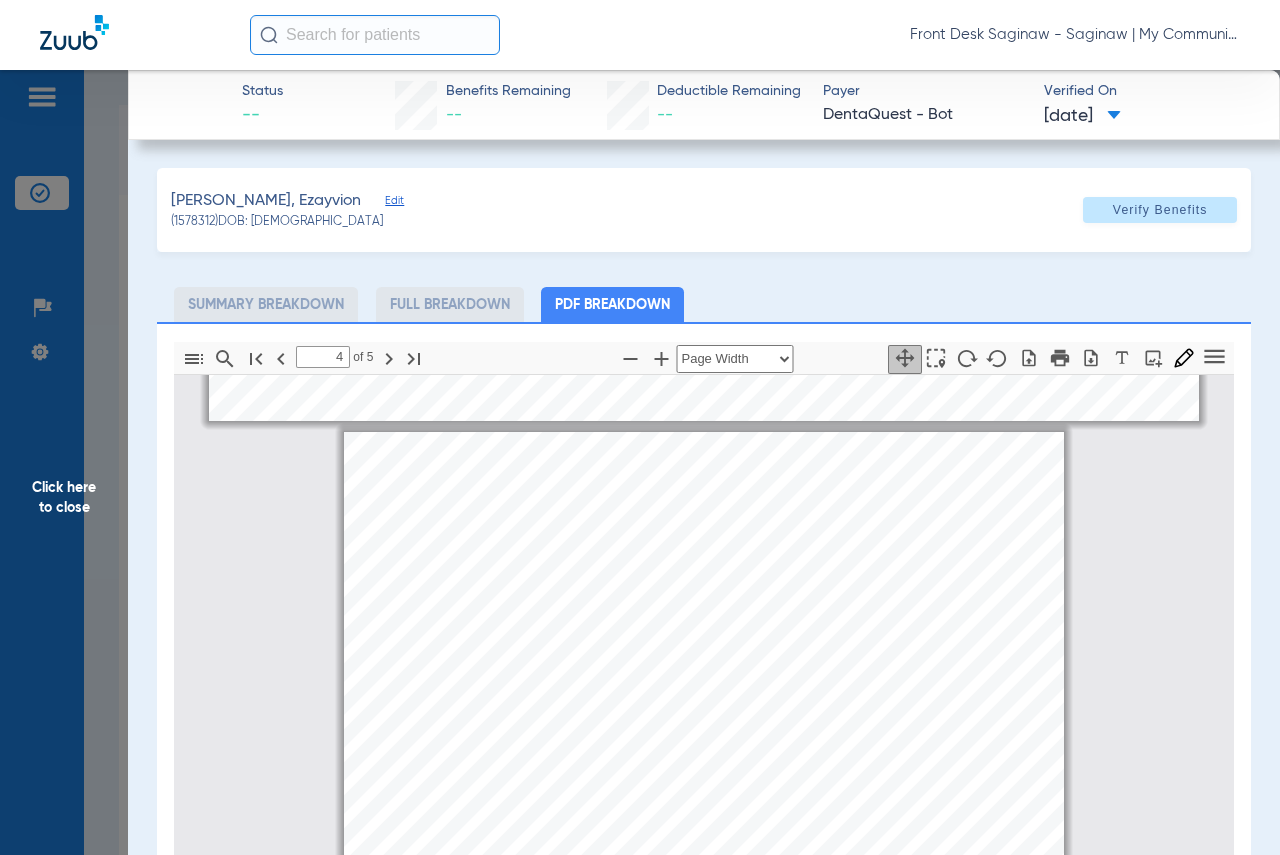 scroll, scrollTop: 2110, scrollLeft: 0, axis: vertical 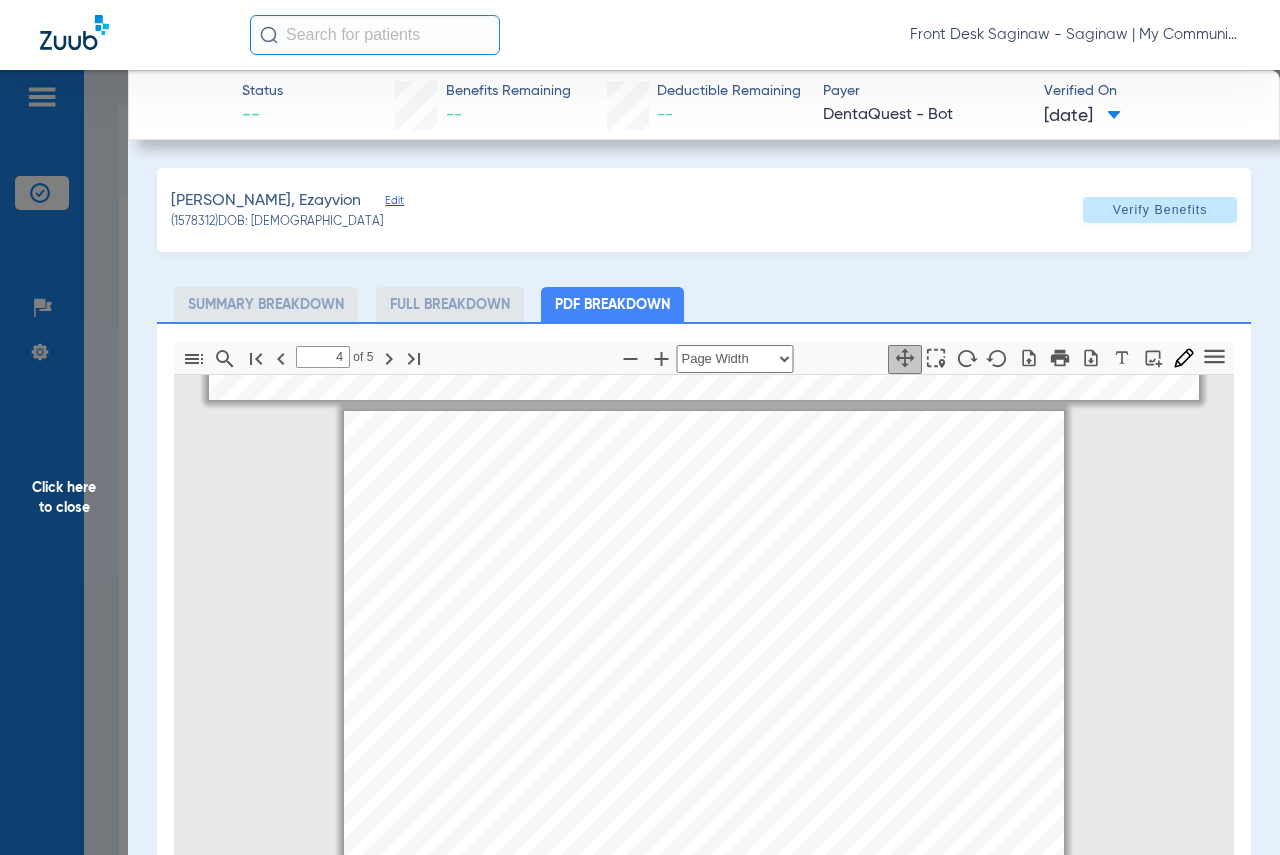 click on "Click here to close" 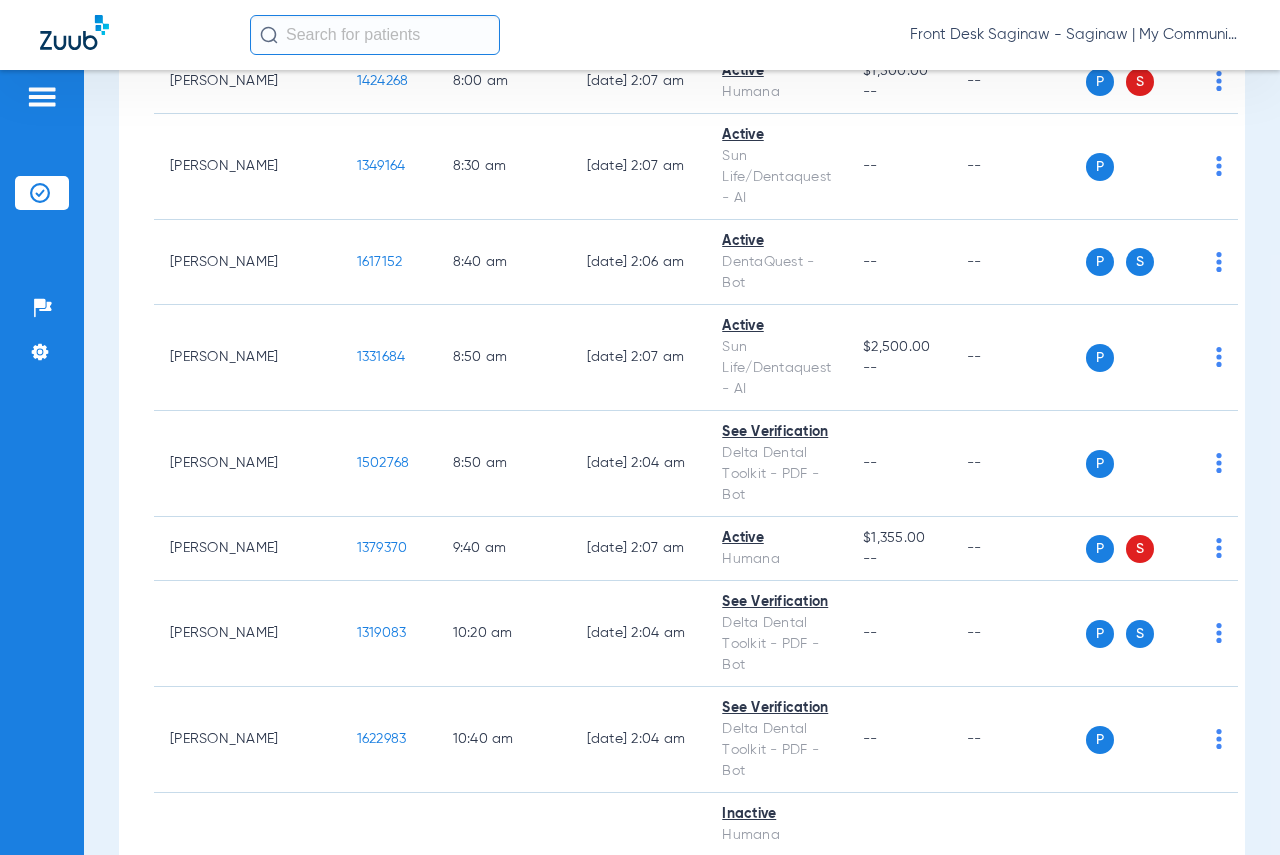 scroll, scrollTop: 700, scrollLeft: 0, axis: vertical 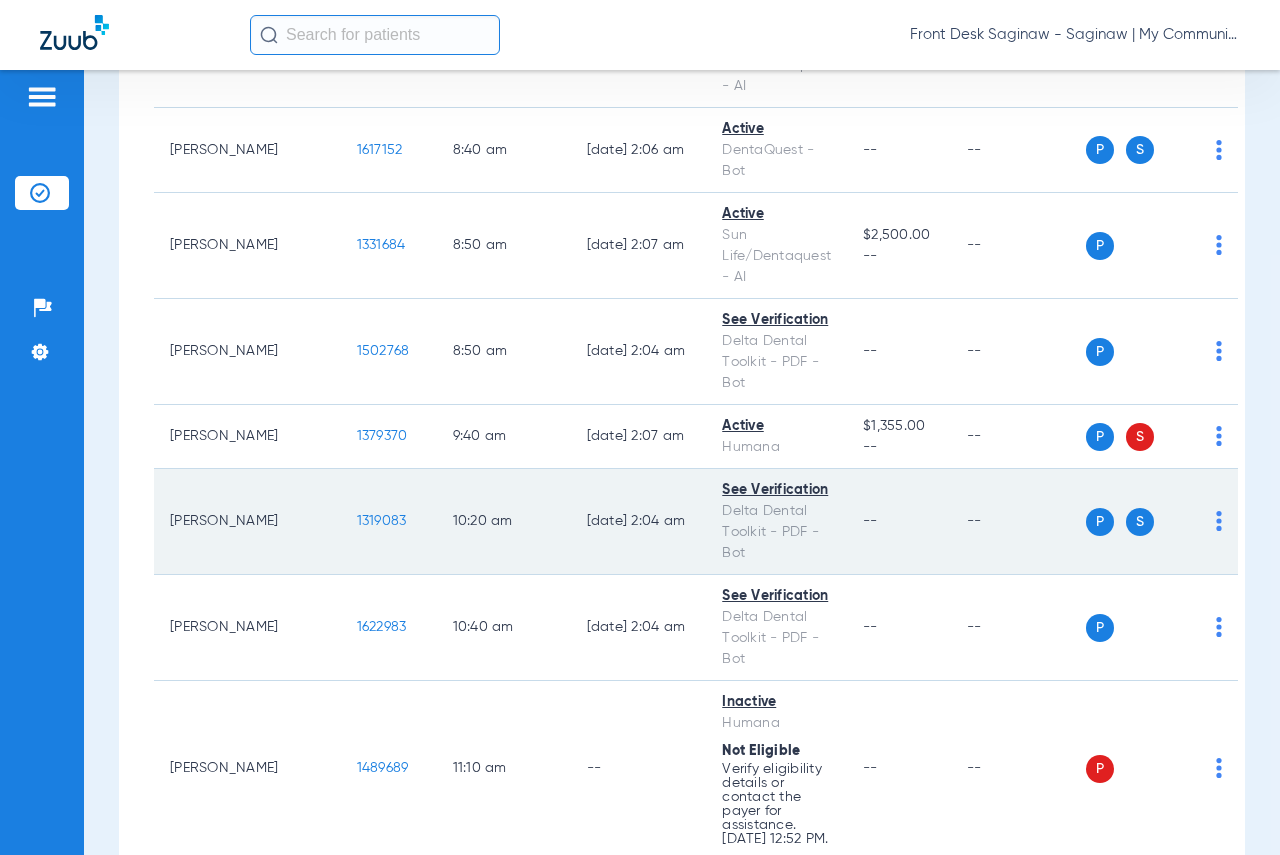 click on "1319083" 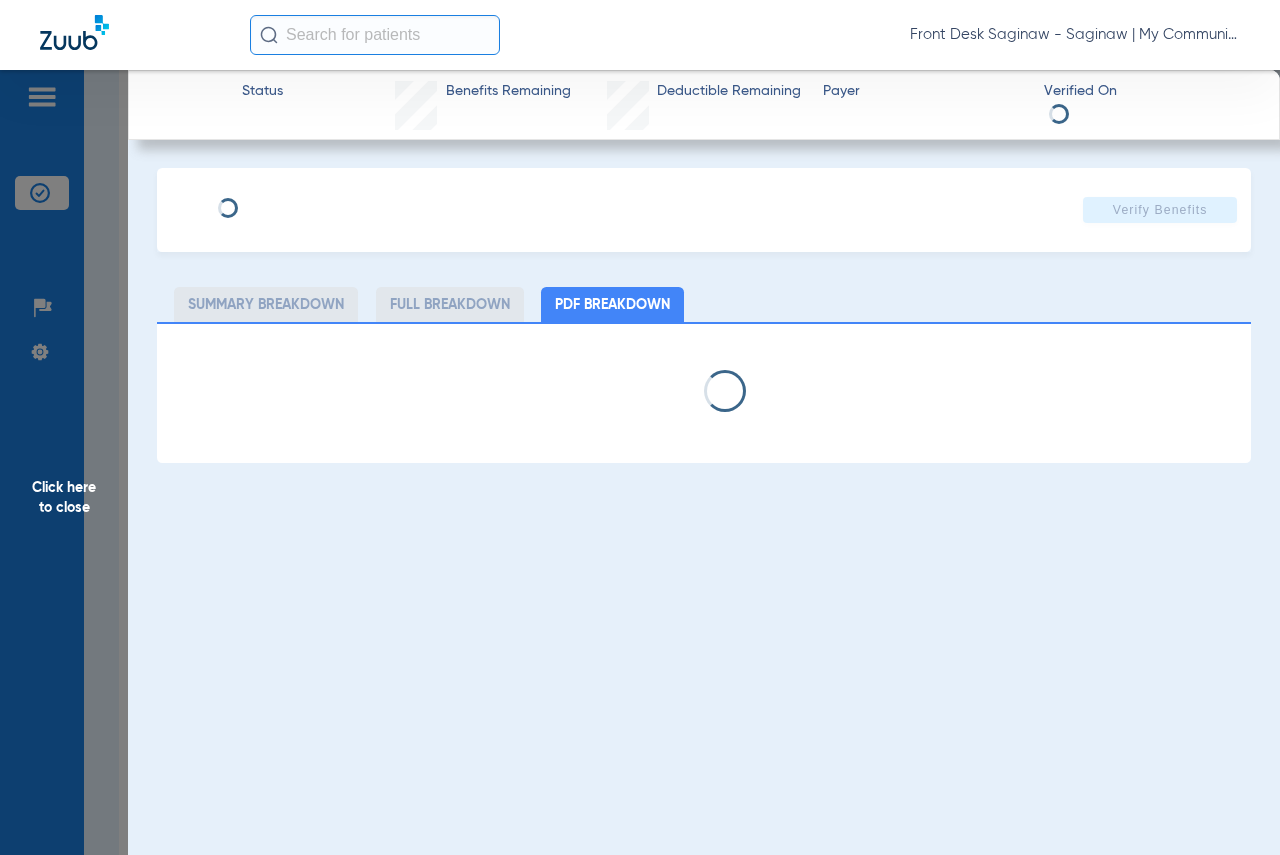 select on "page-width" 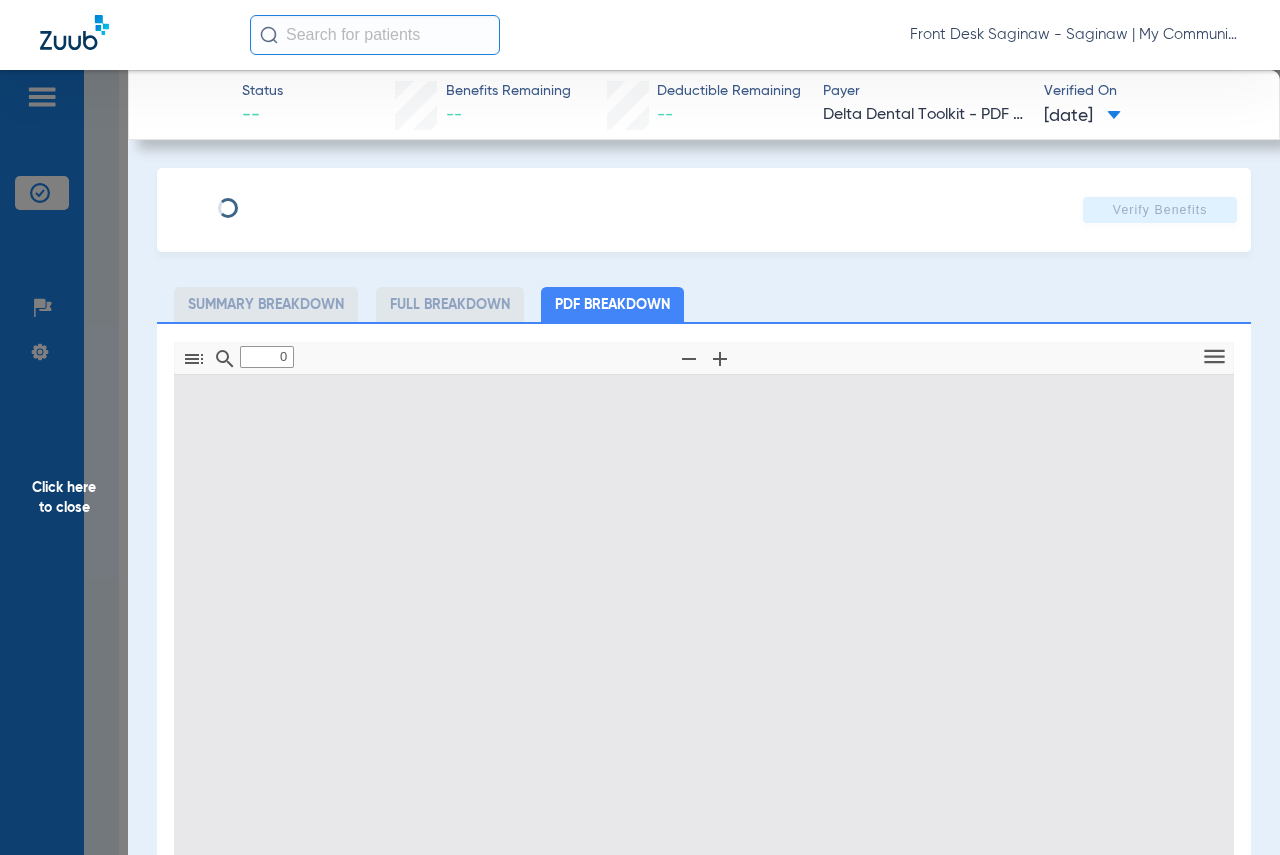 type on "1" 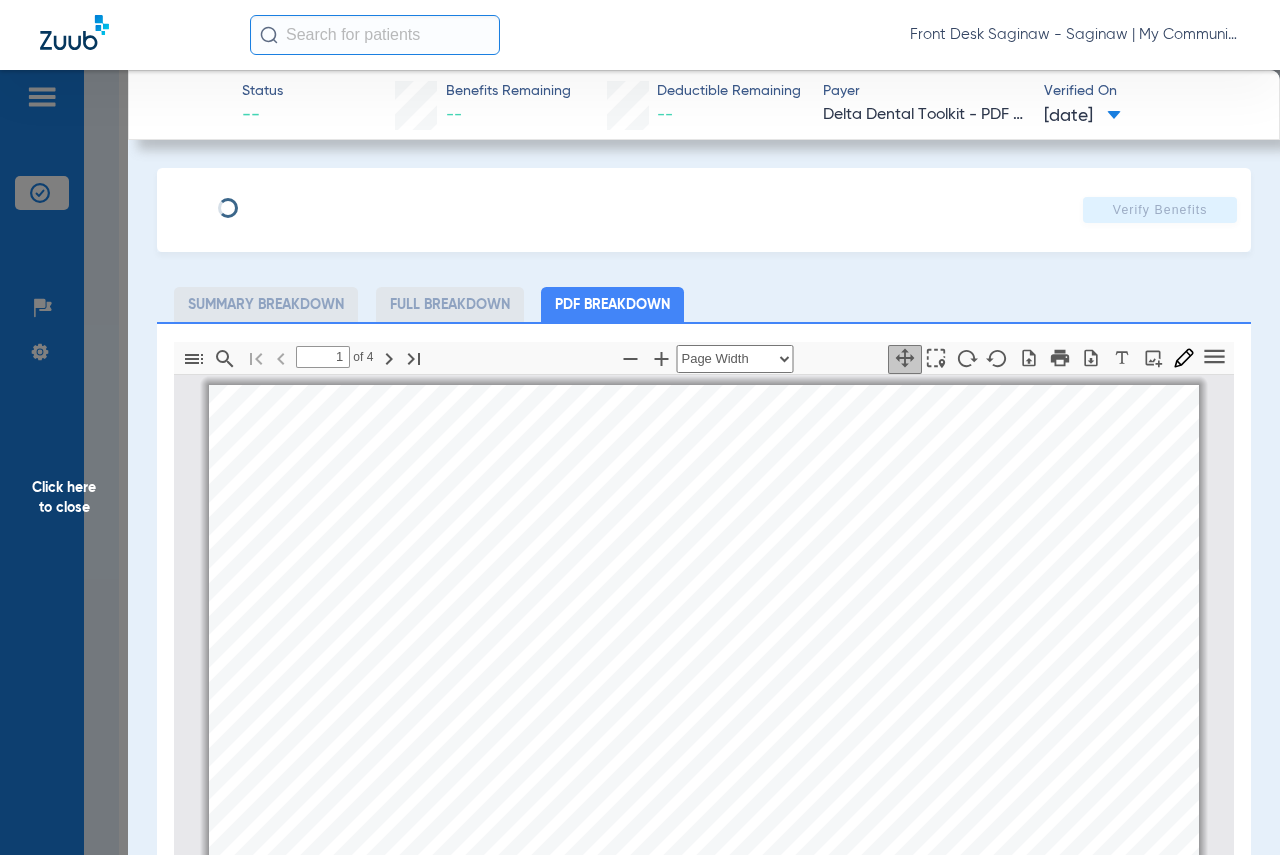 scroll, scrollTop: 10, scrollLeft: 0, axis: vertical 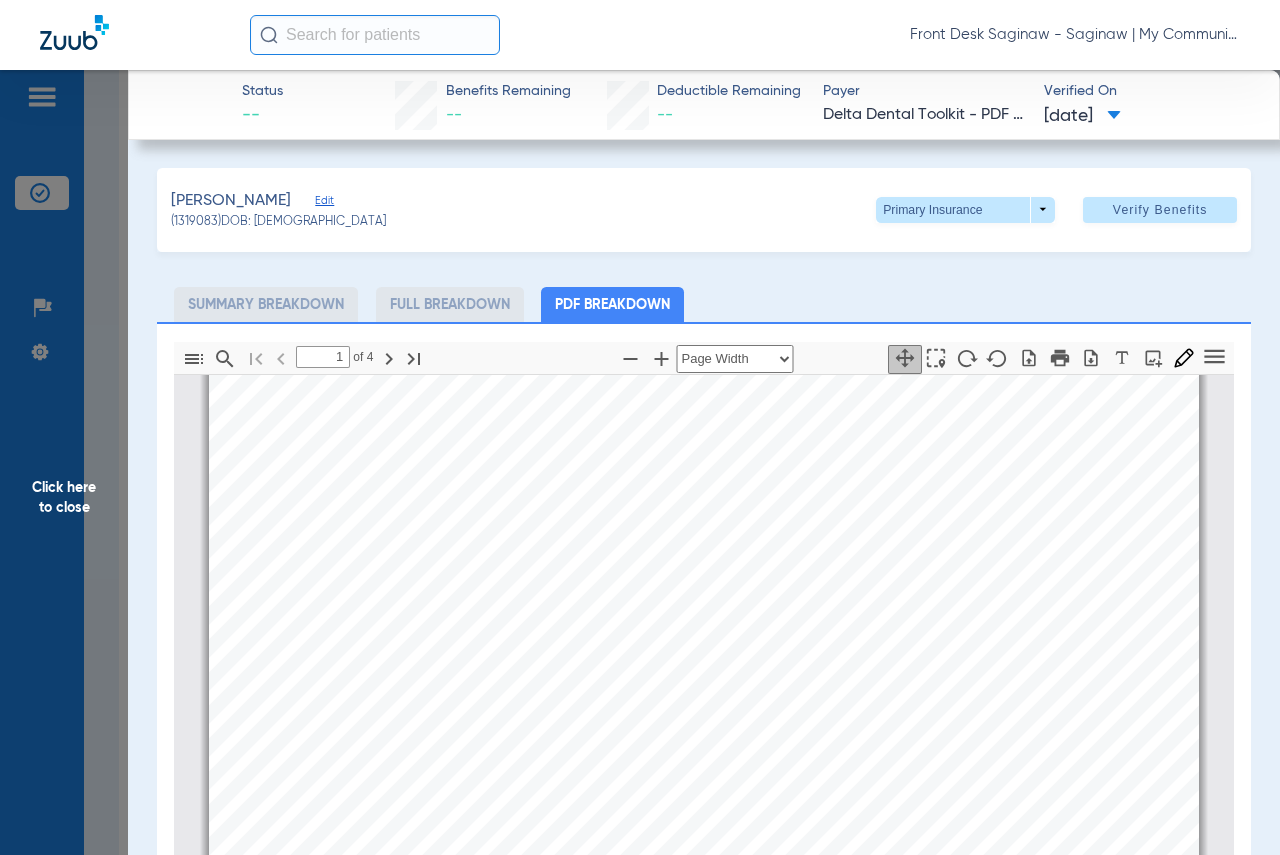 click on "Click here to close" 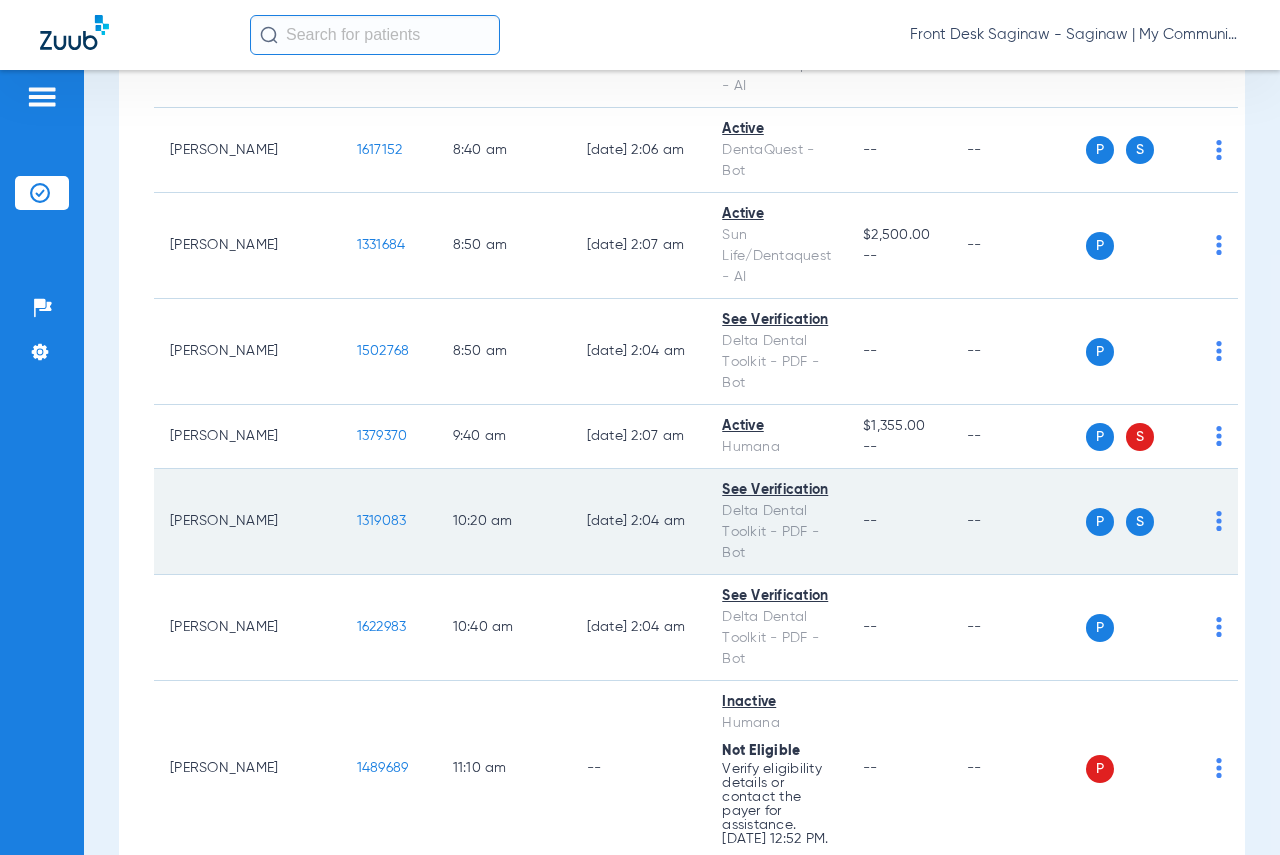 click on "1319083" 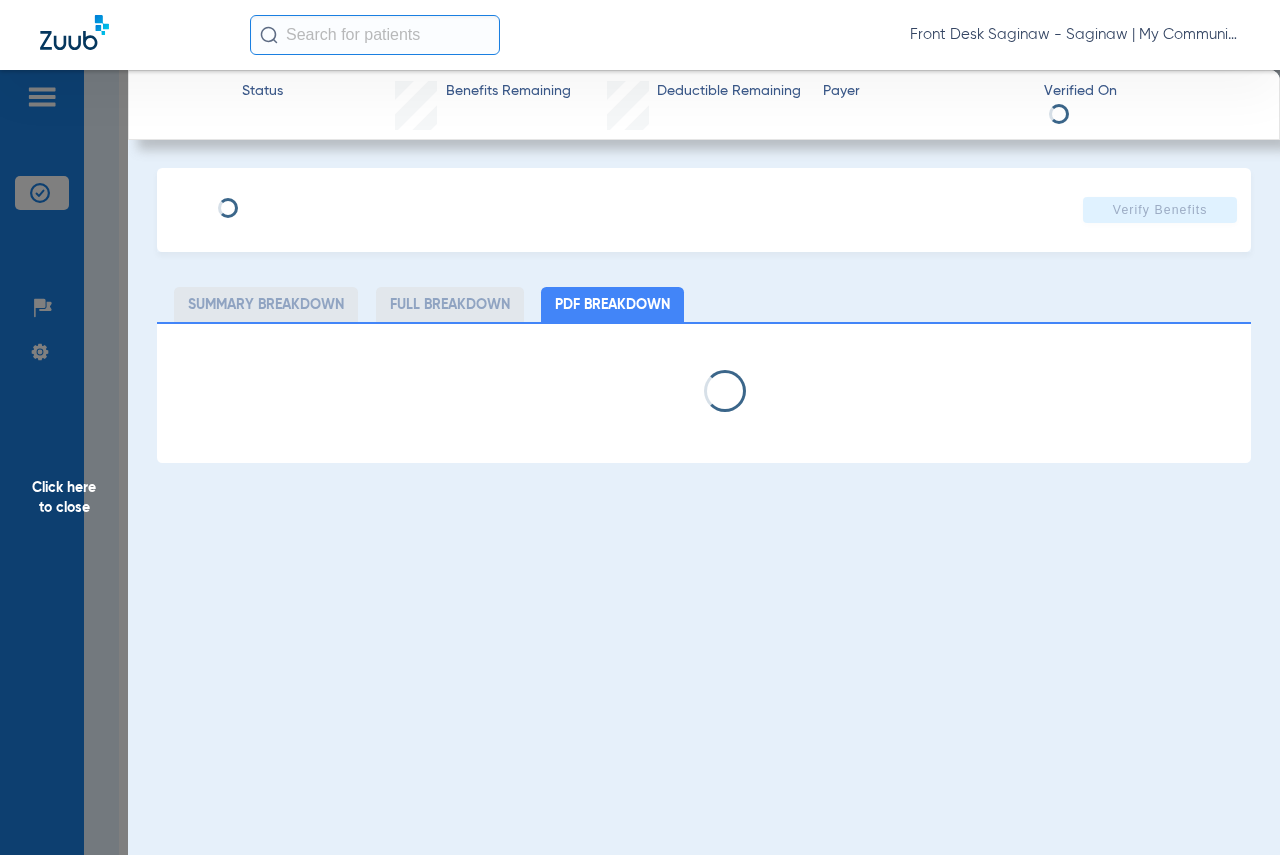select on "page-width" 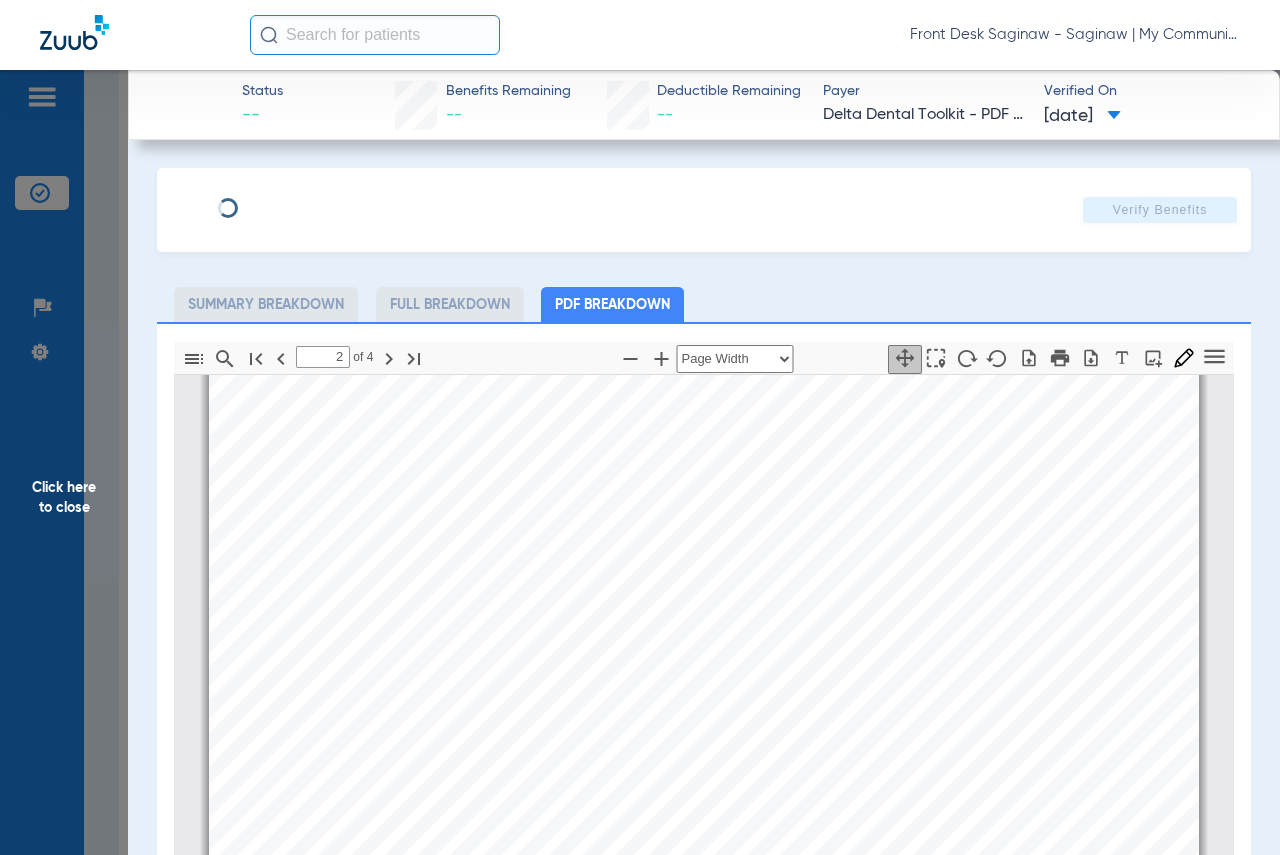 scroll, scrollTop: 1410, scrollLeft: 0, axis: vertical 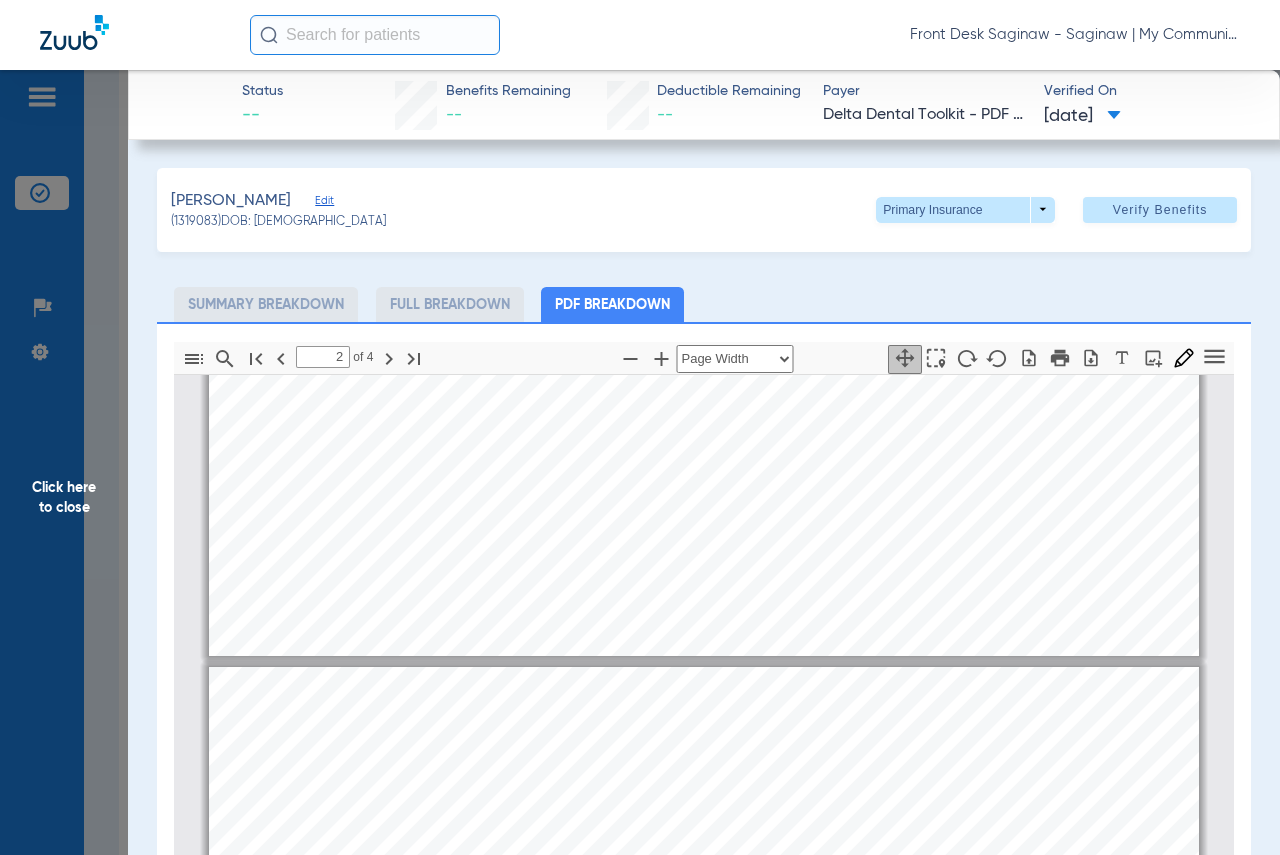 type on "1" 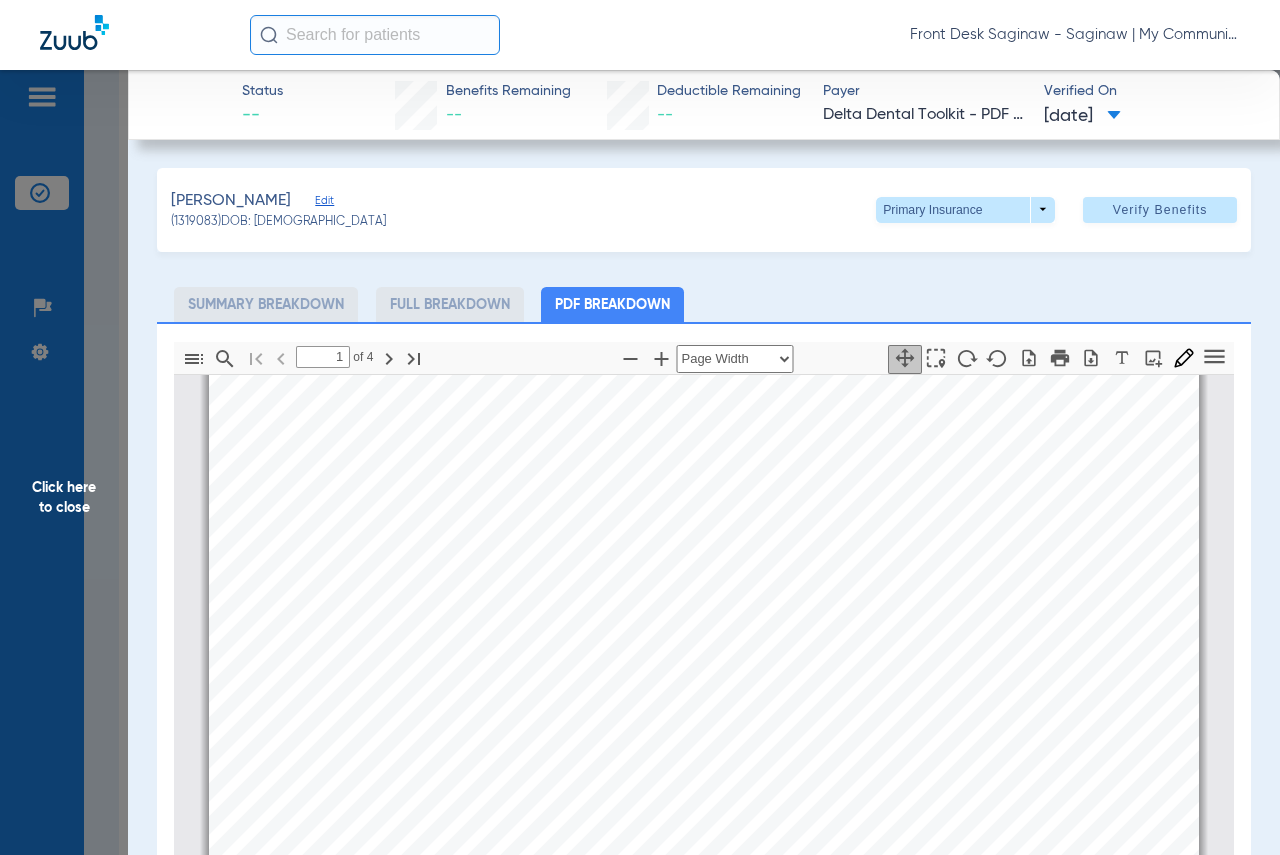 scroll, scrollTop: 0, scrollLeft: 0, axis: both 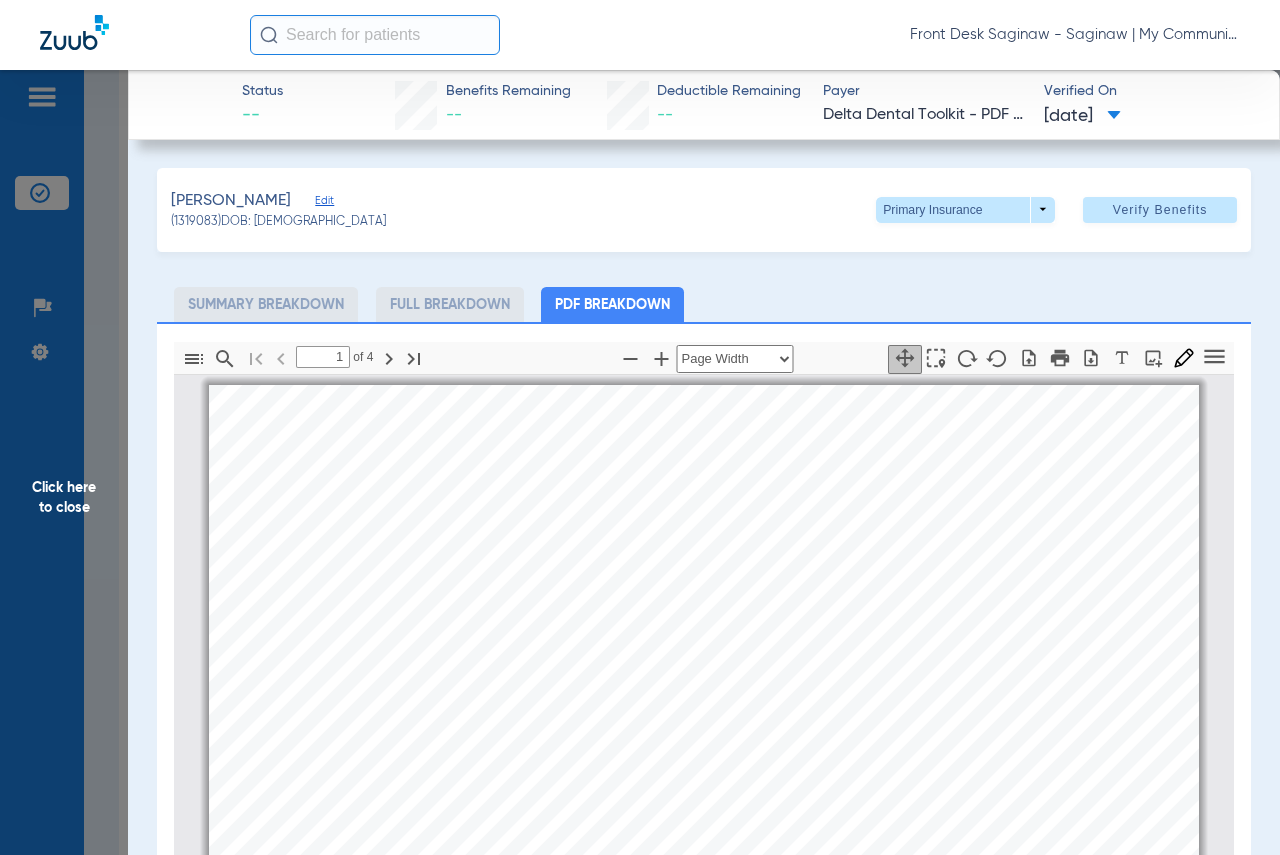 click on "Click here to close" 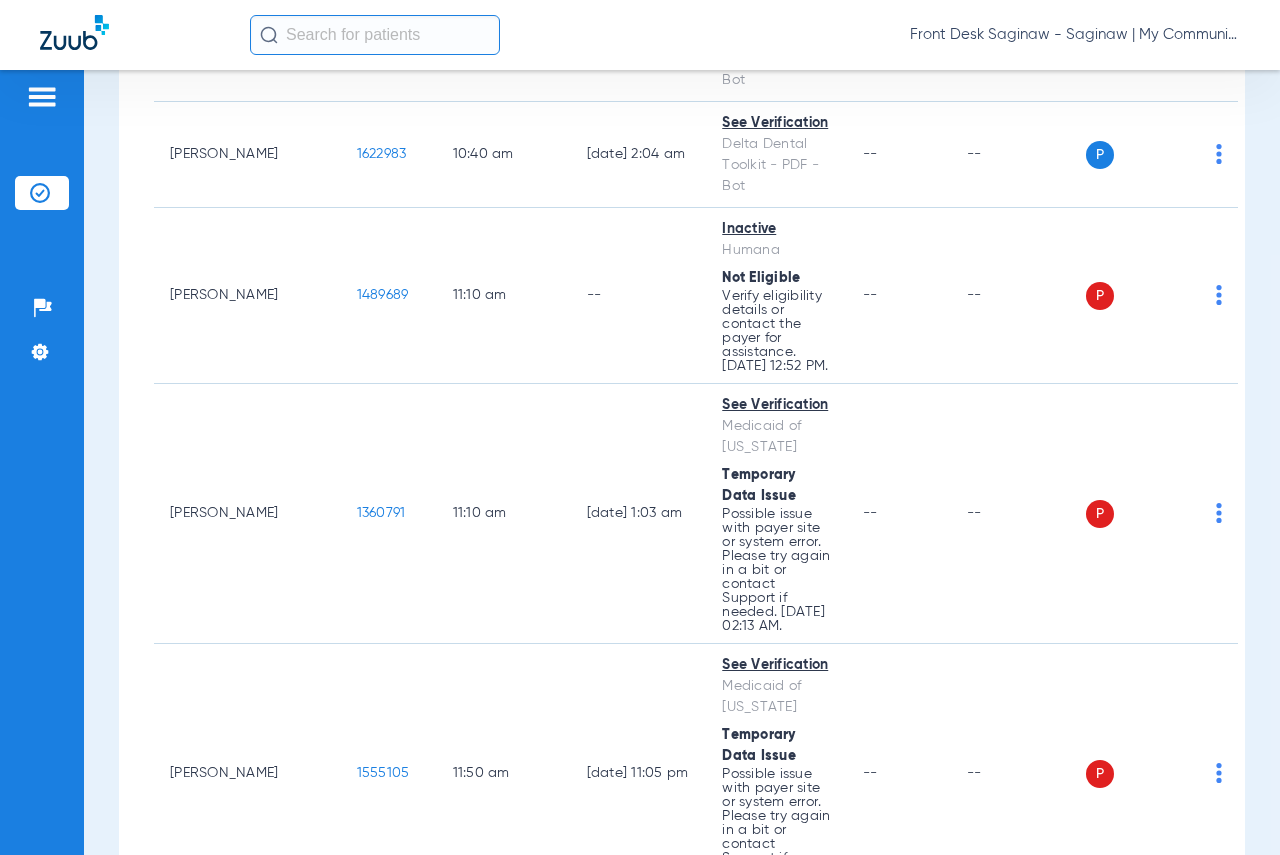 scroll, scrollTop: 1200, scrollLeft: 0, axis: vertical 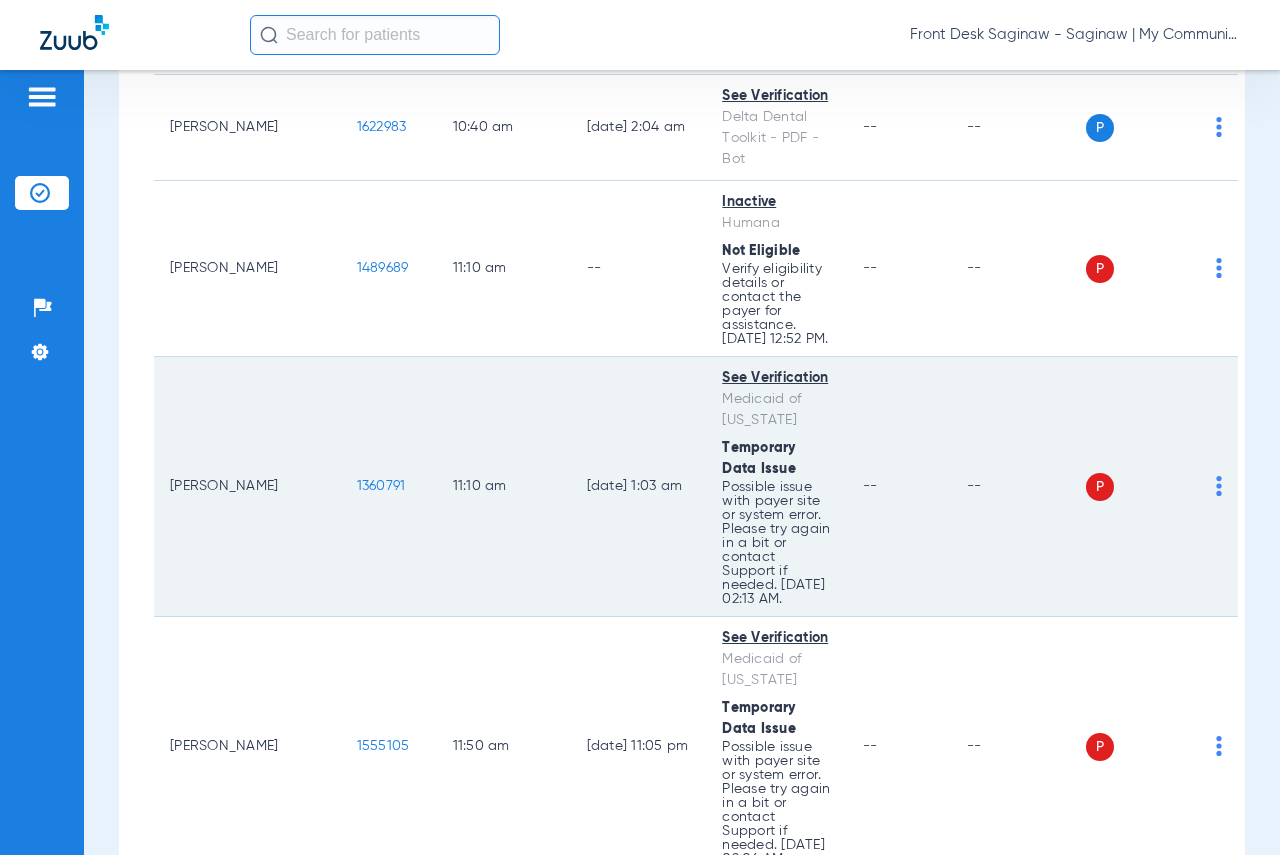 click on "1360791" 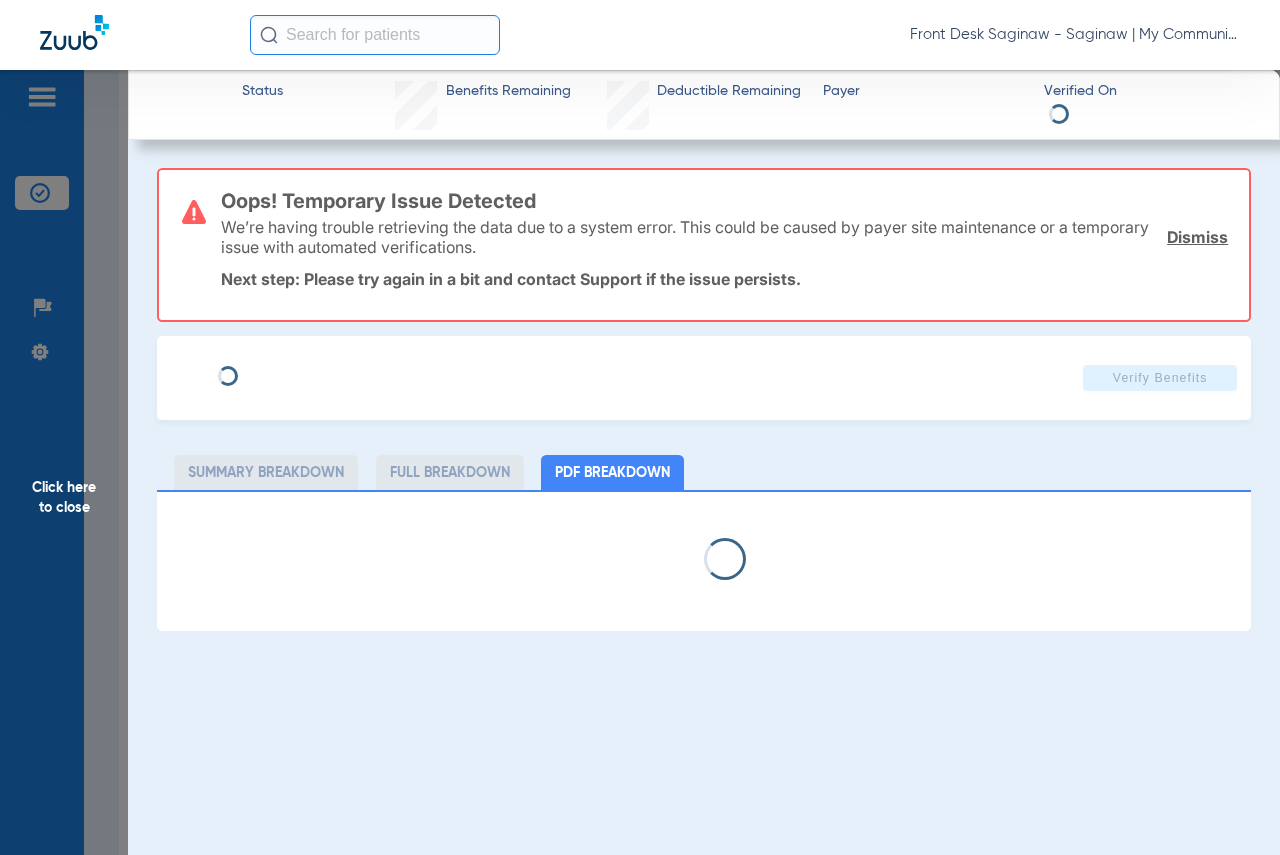 select on "page-width" 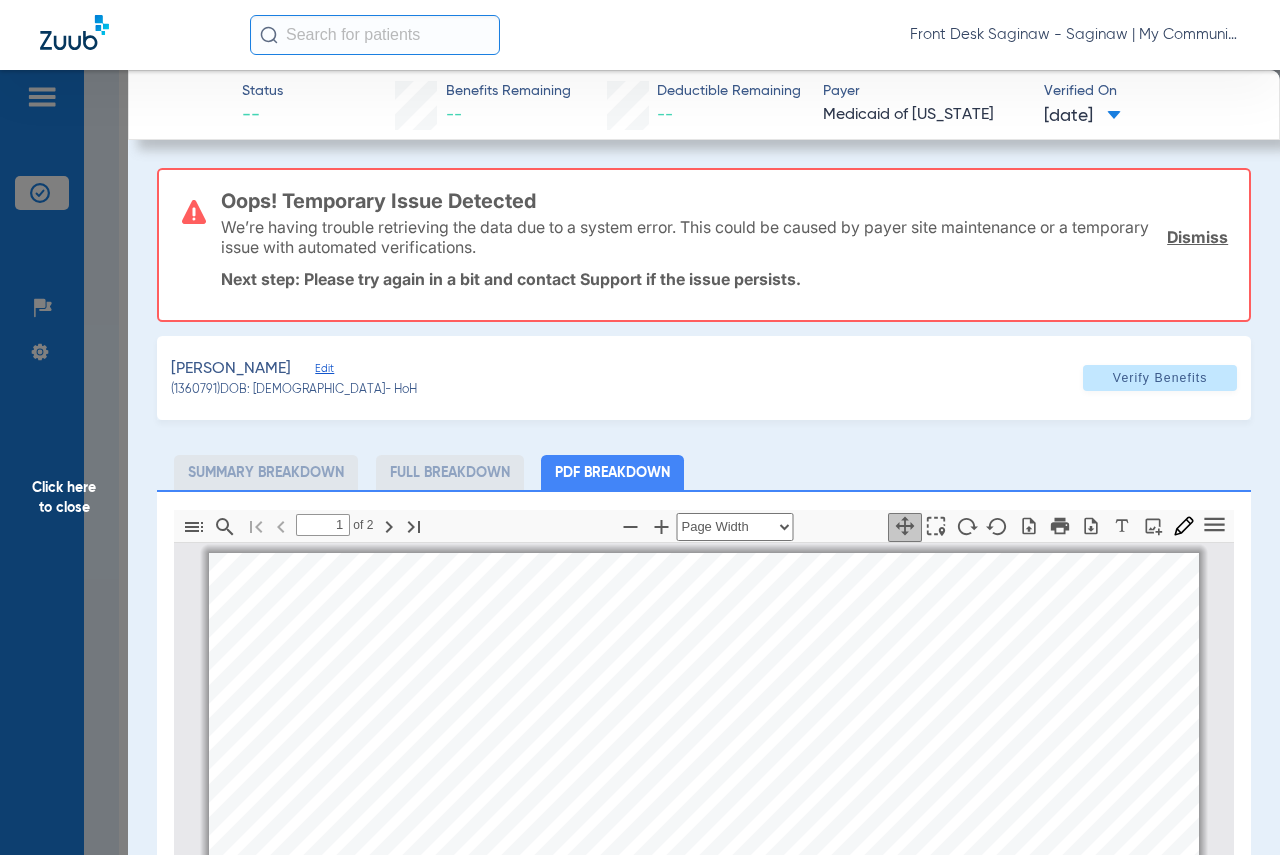 scroll, scrollTop: 10, scrollLeft: 0, axis: vertical 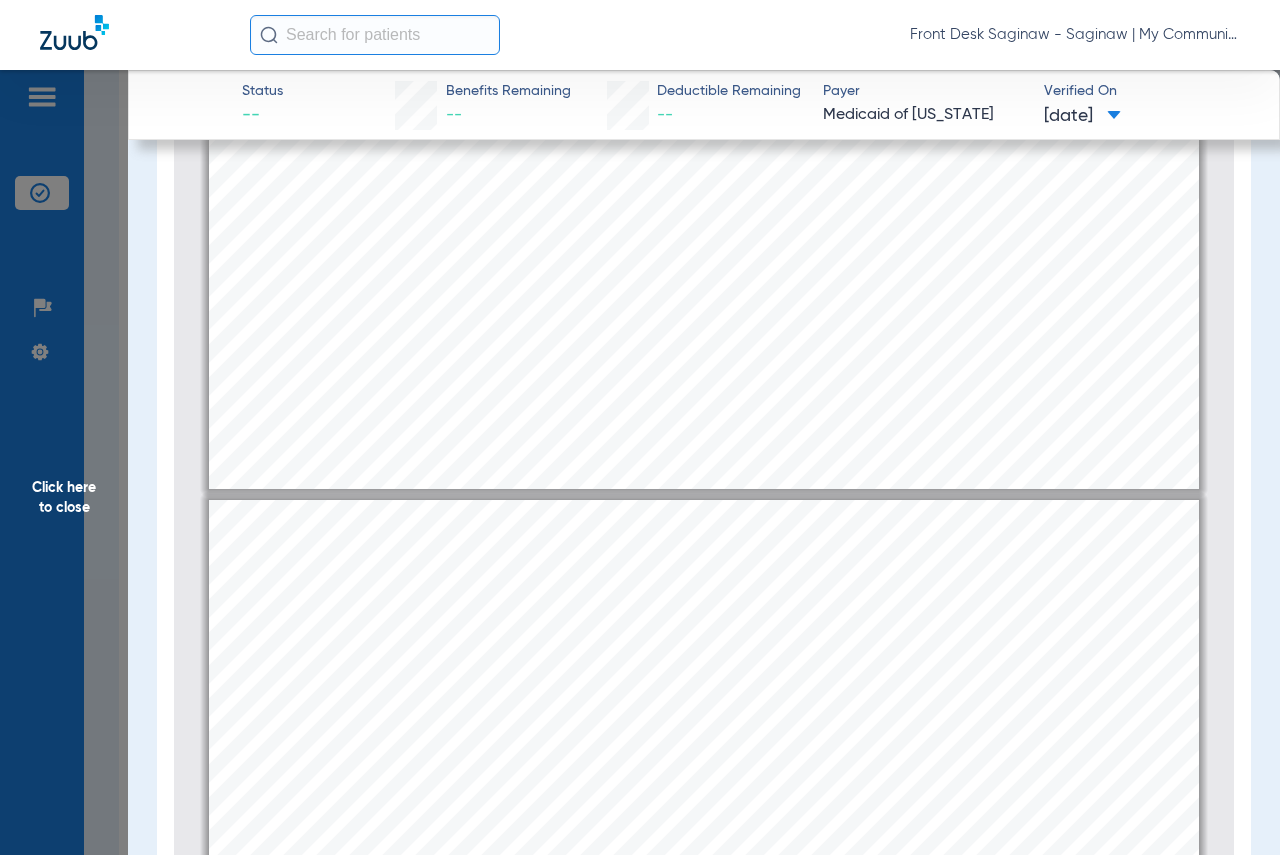 type on "2" 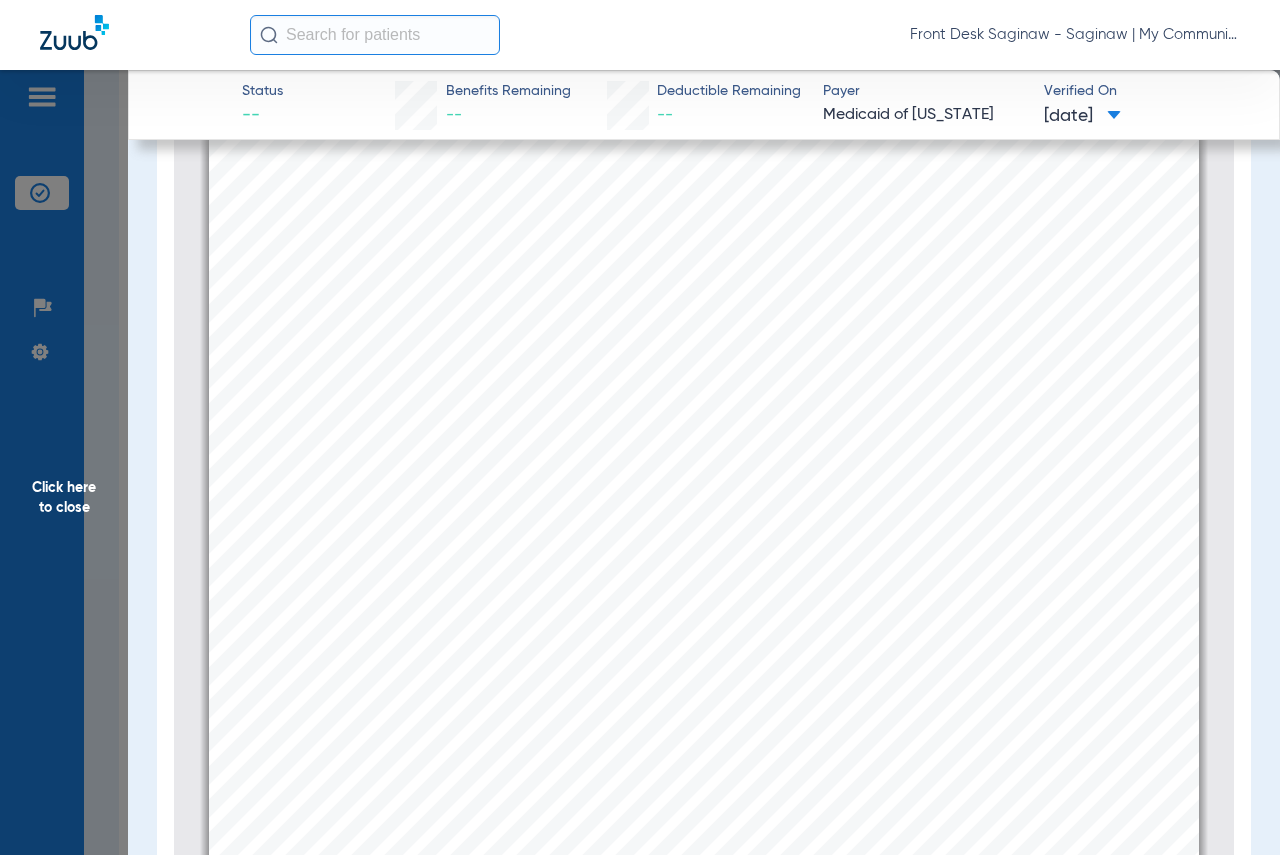 scroll, scrollTop: 1610, scrollLeft: 0, axis: vertical 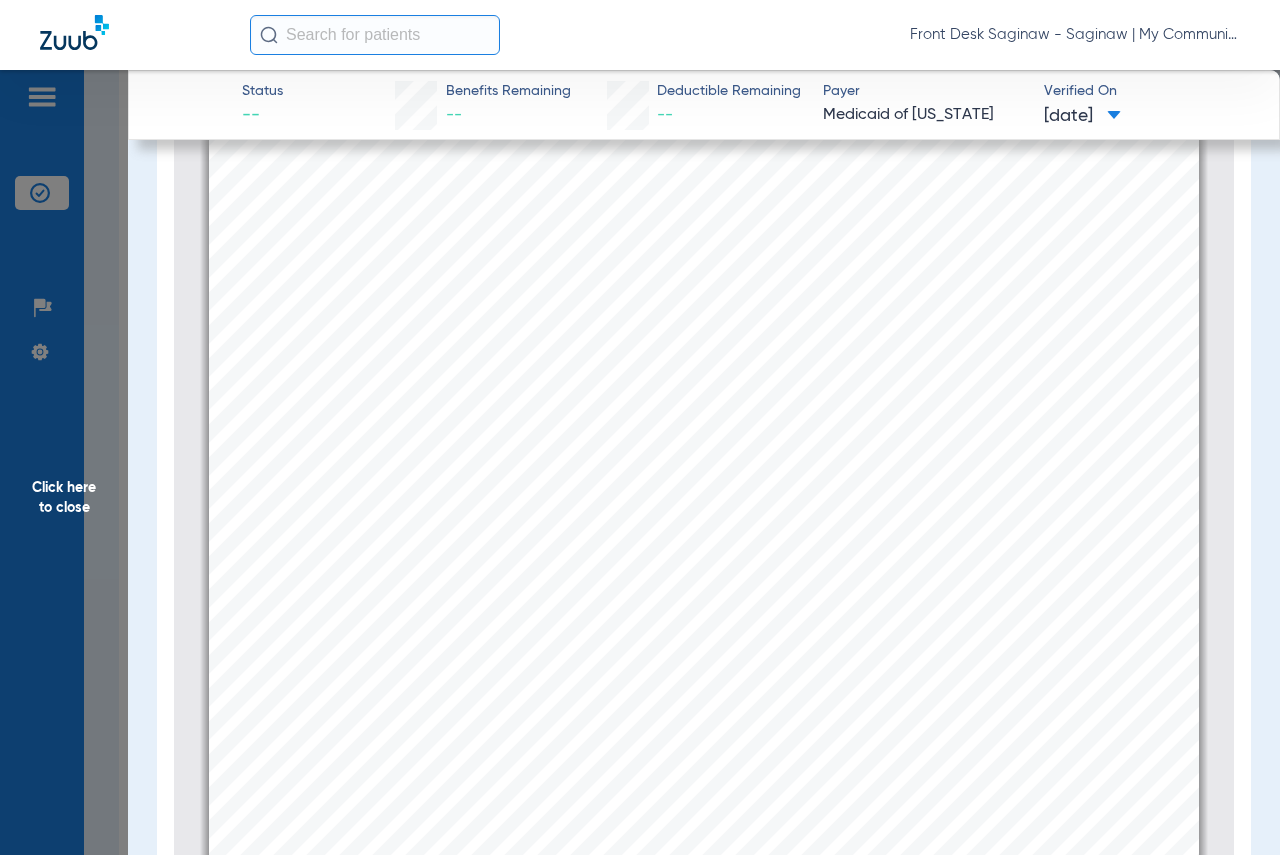 click on "Click here to close" 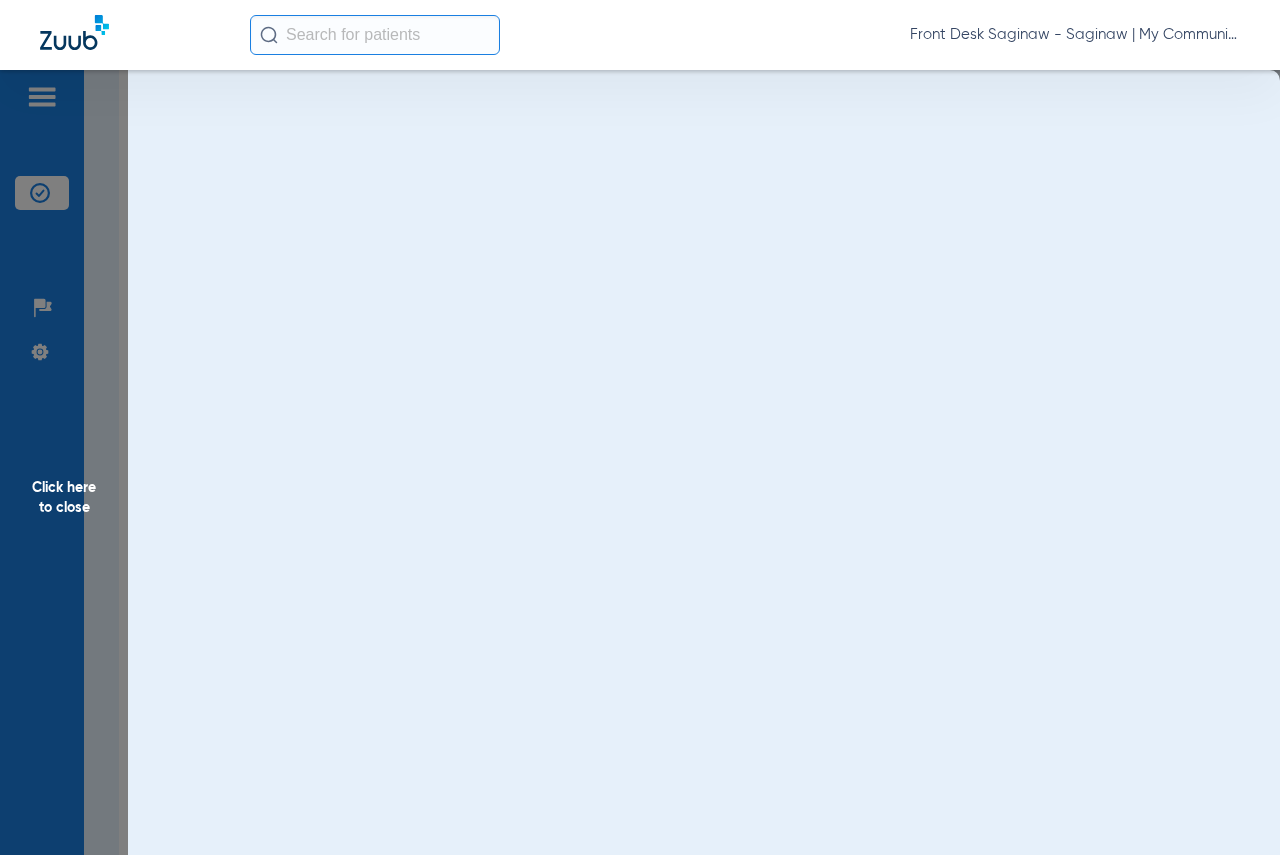 scroll, scrollTop: 0, scrollLeft: 0, axis: both 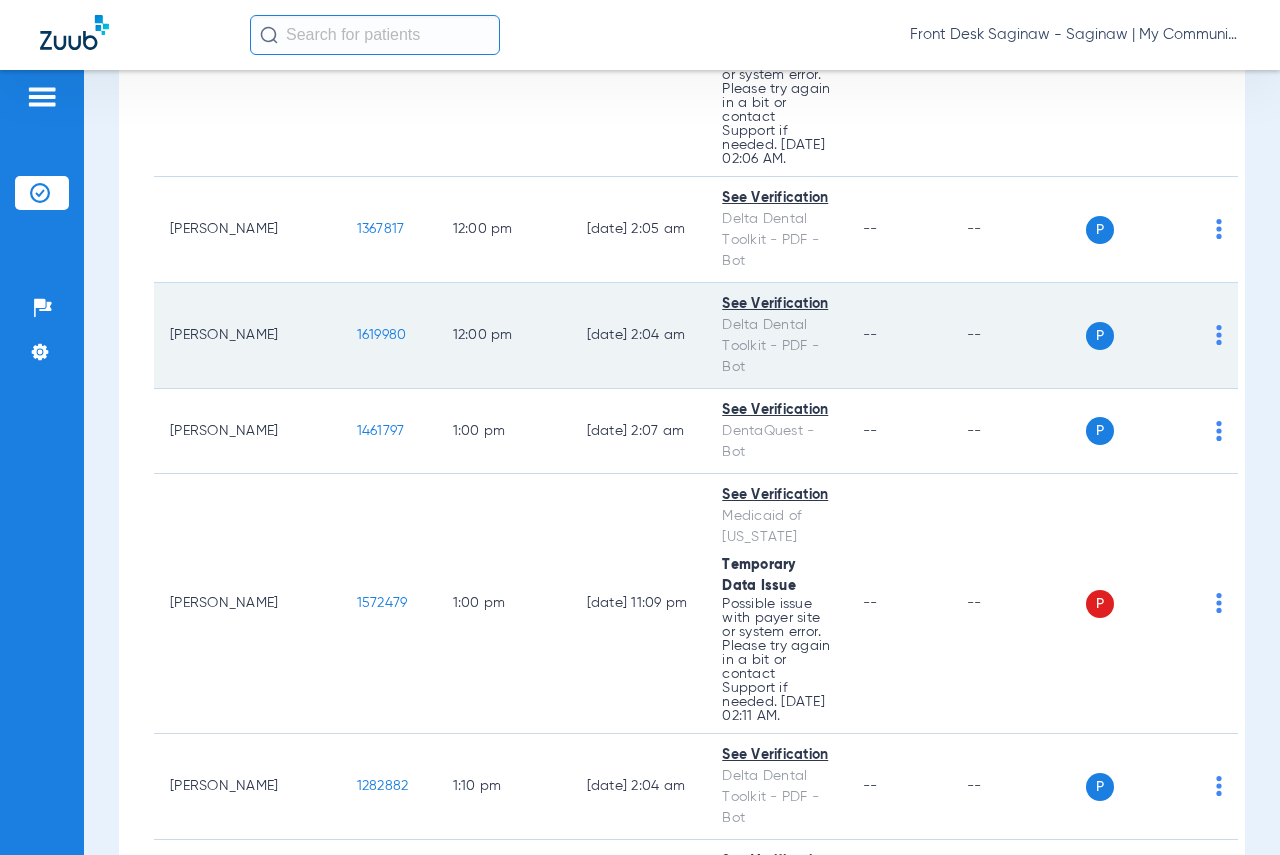 click on "1619980" 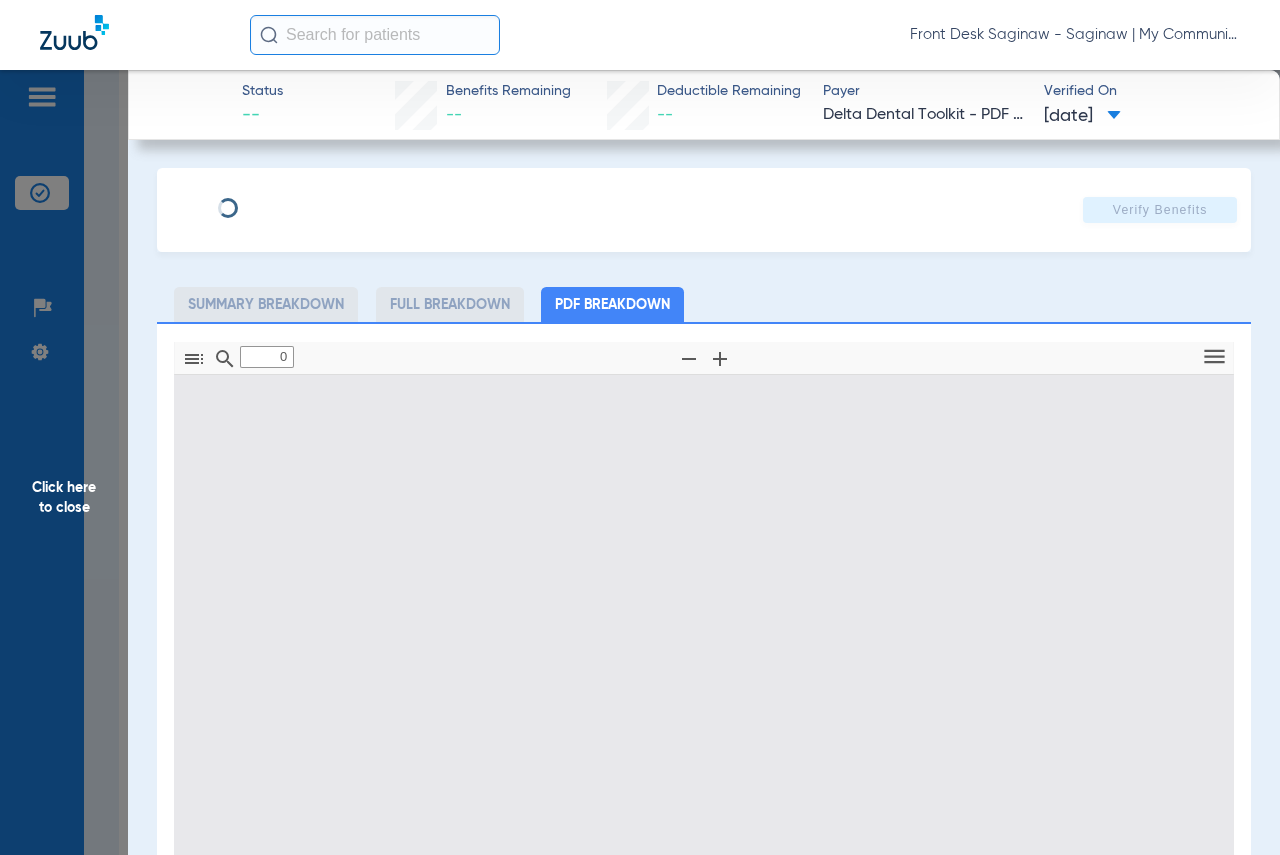 type on "1" 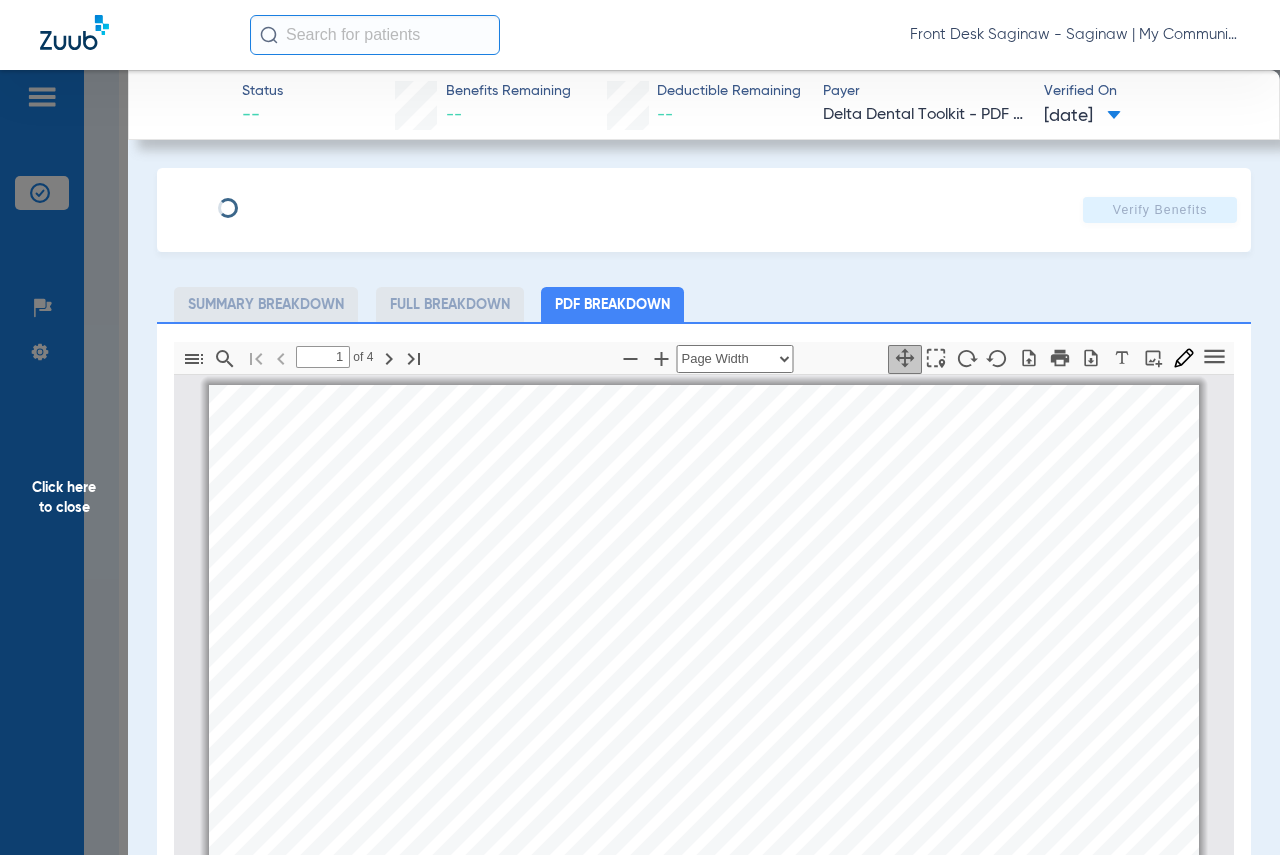scroll, scrollTop: 10, scrollLeft: 0, axis: vertical 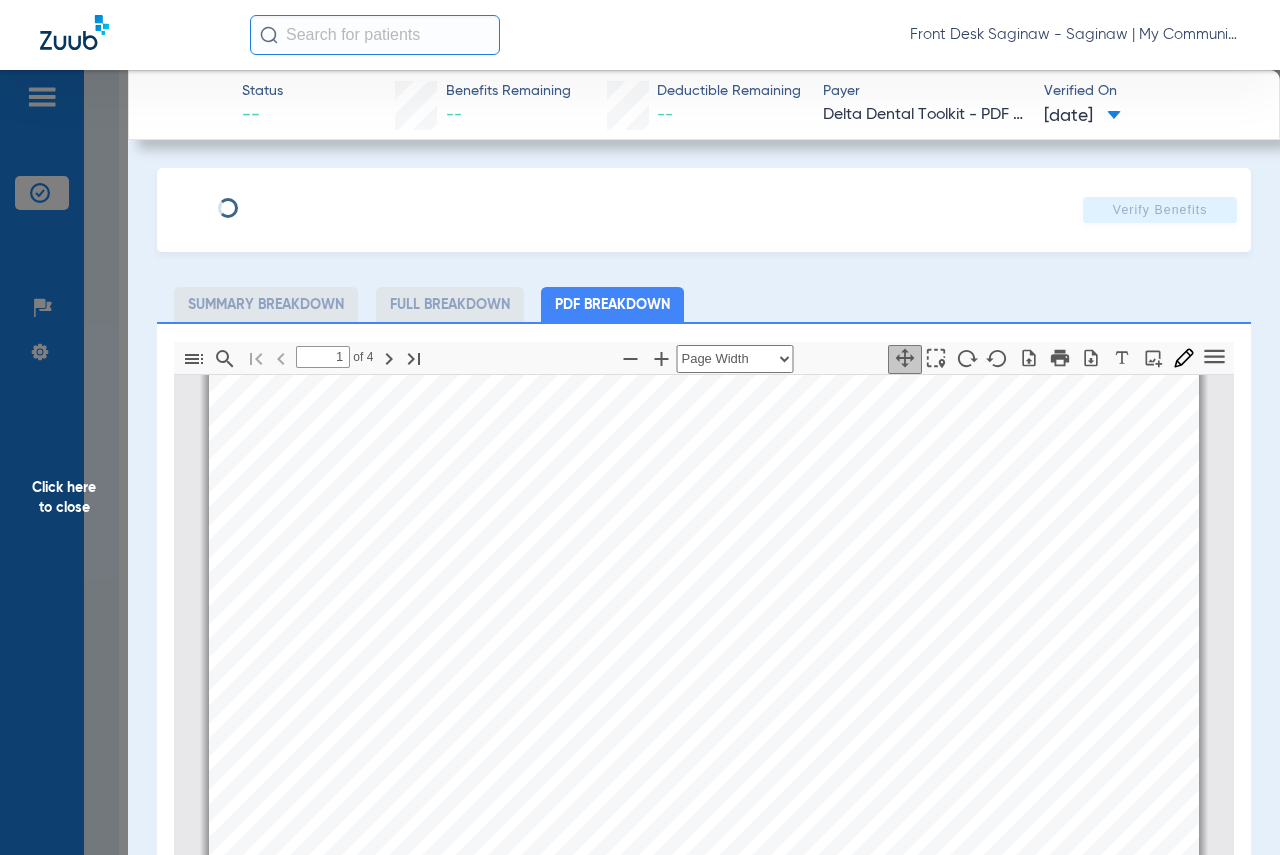 click on "Click here to close" 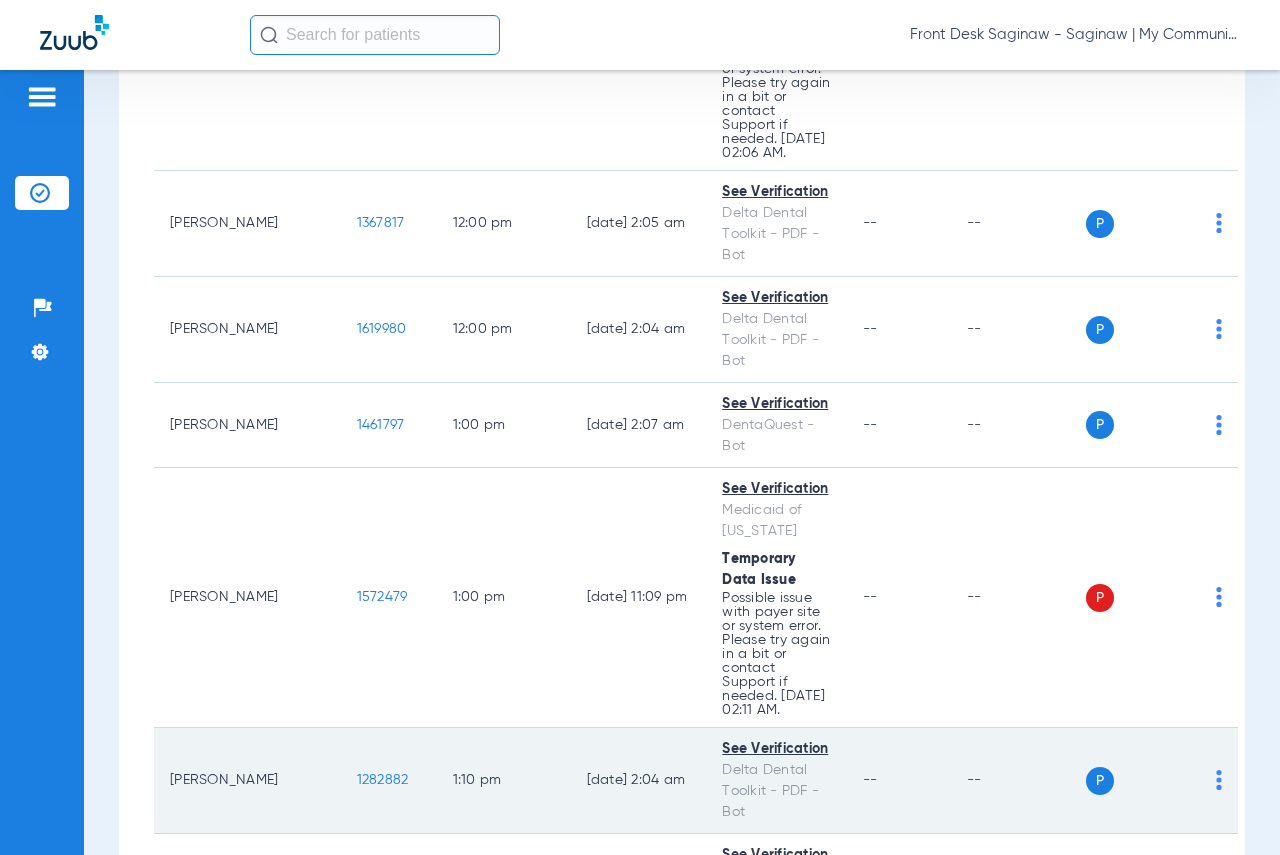 scroll, scrollTop: 1900, scrollLeft: 0, axis: vertical 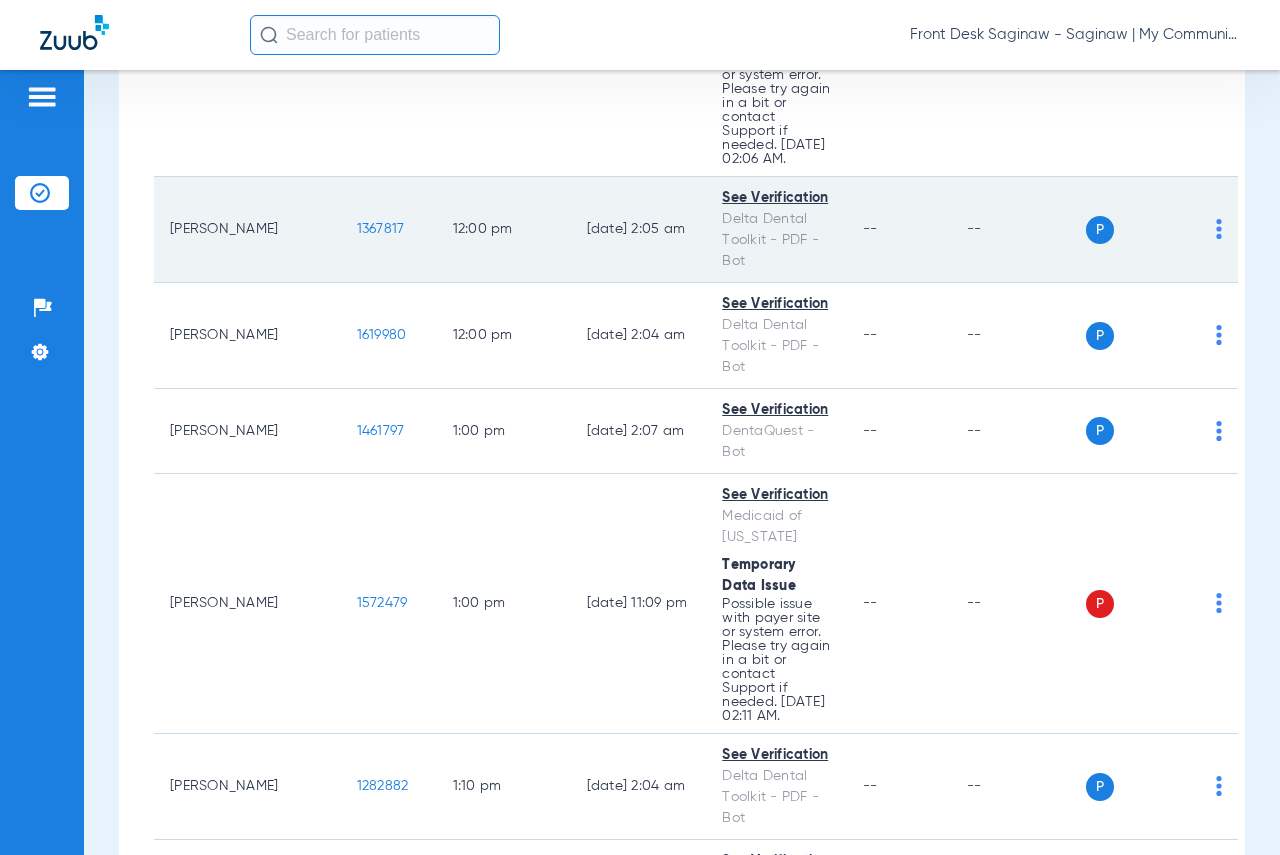 click on "1367817" 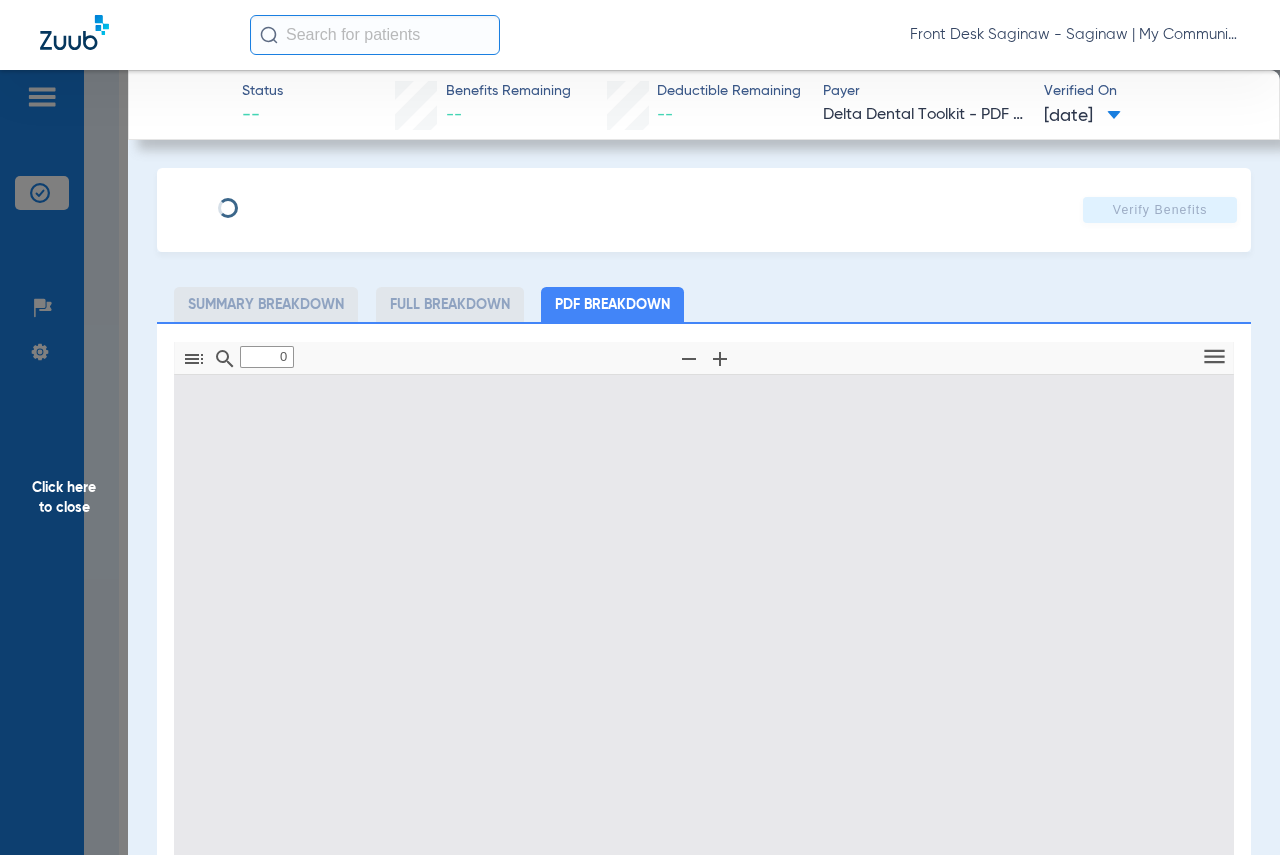 type on "1" 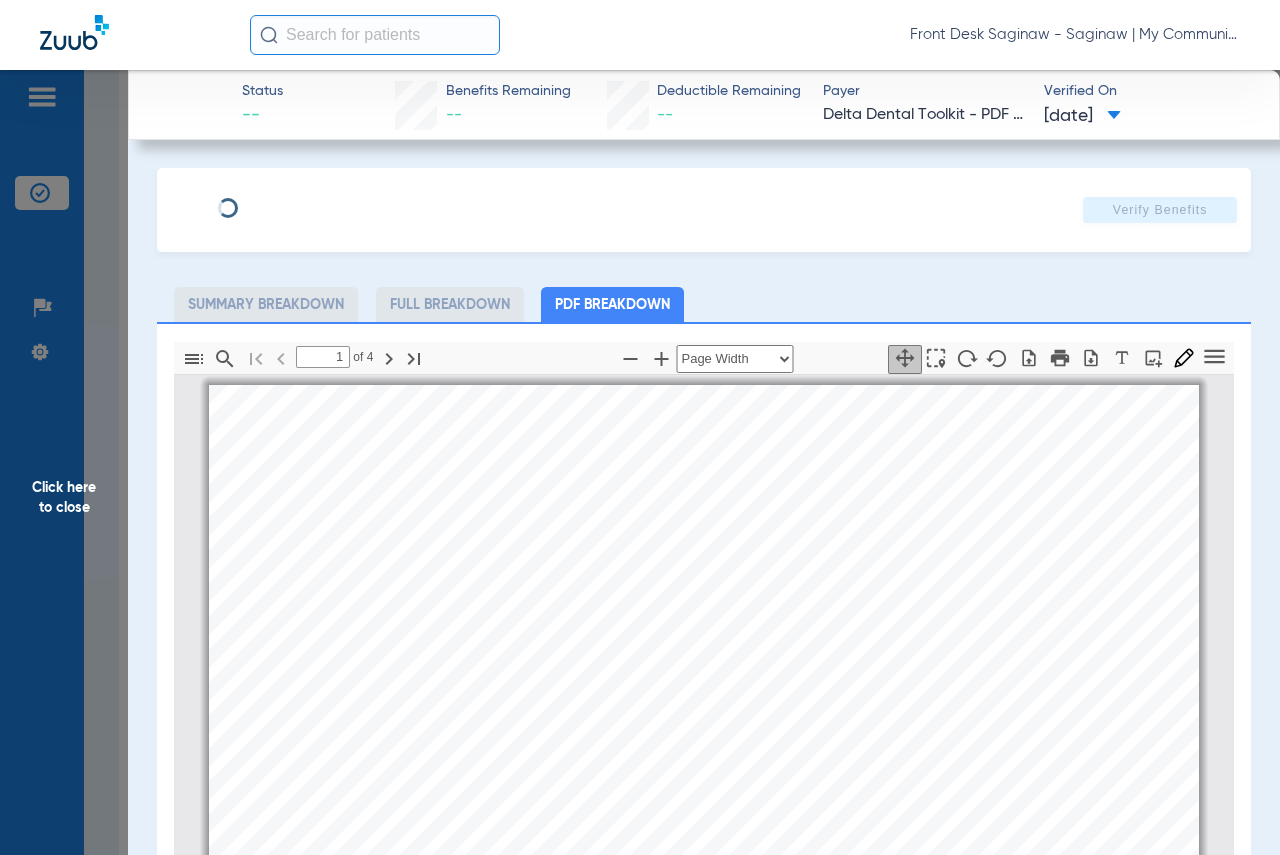 scroll, scrollTop: 10, scrollLeft: 0, axis: vertical 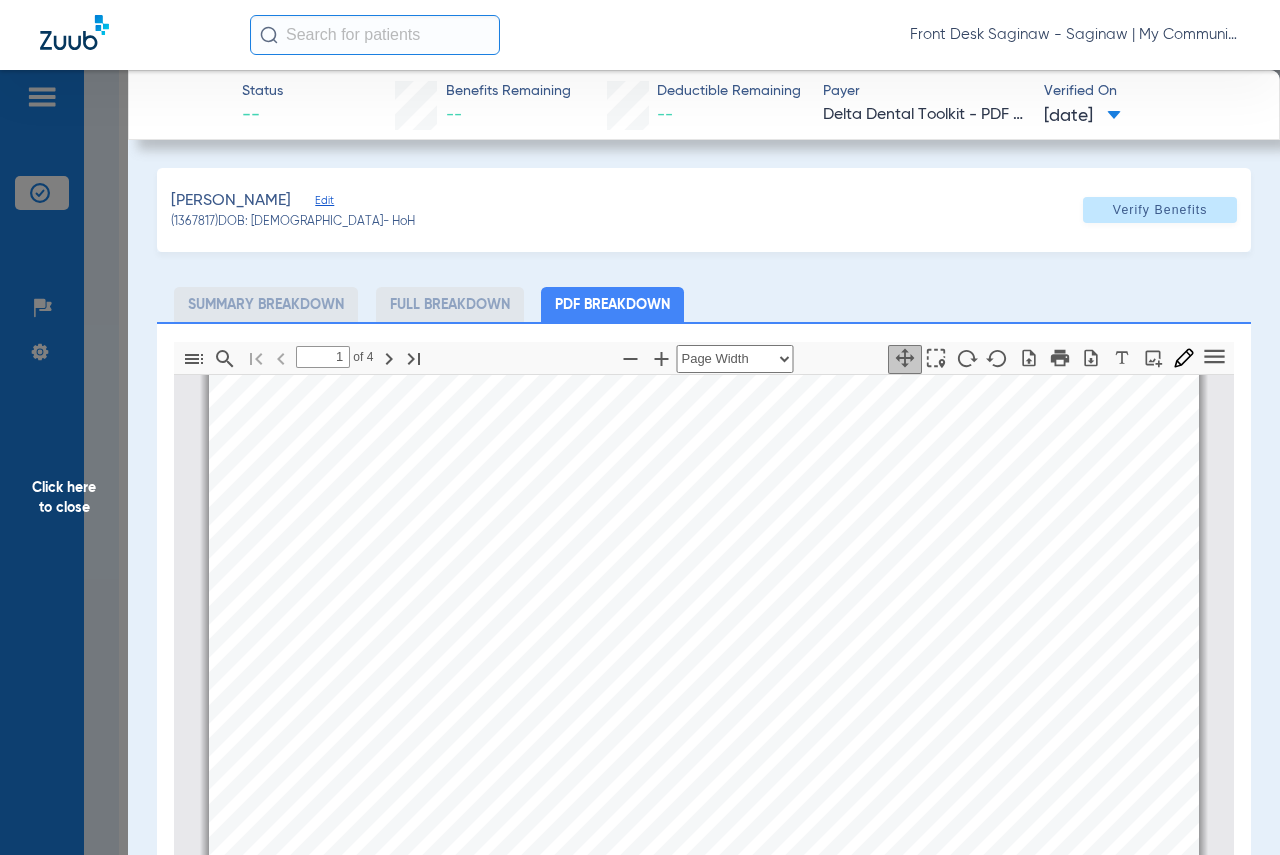 click on "Click here to close" 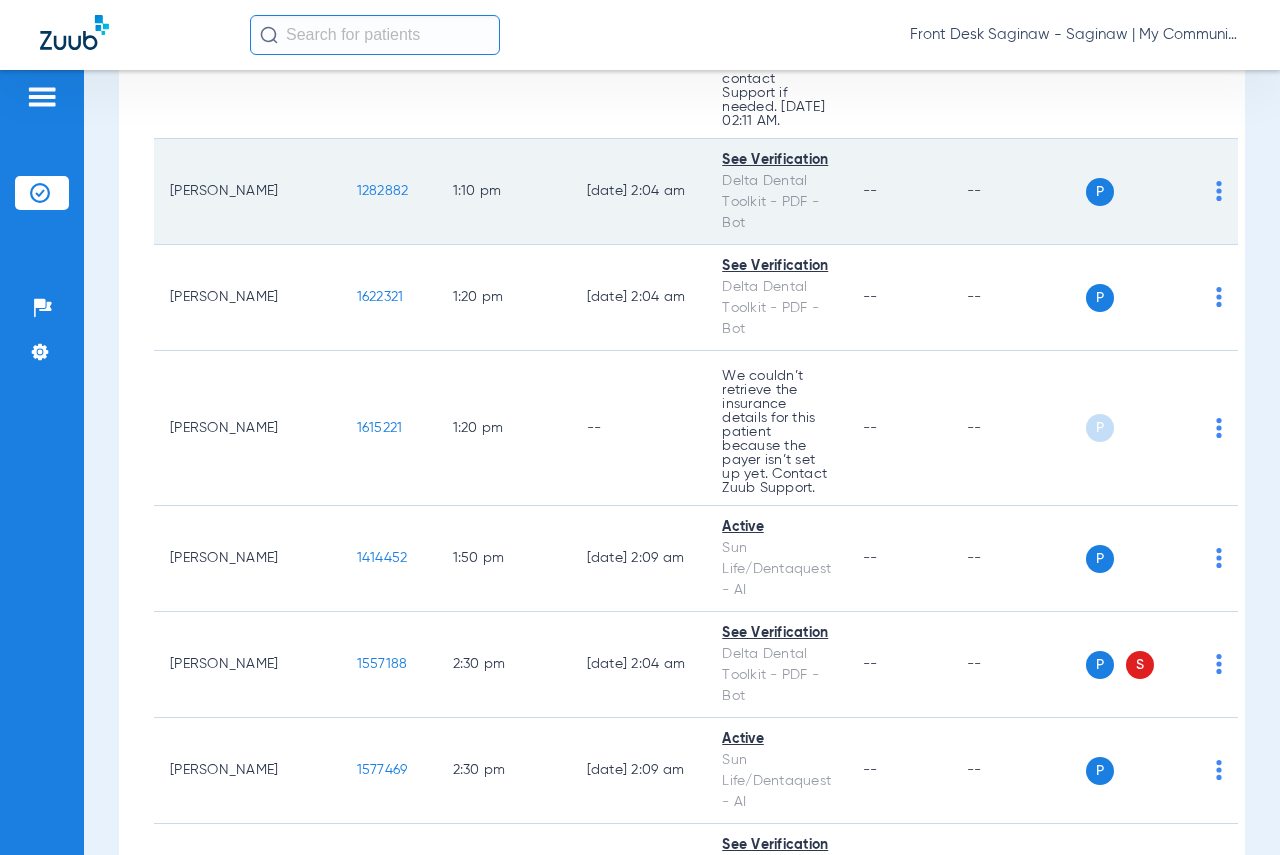scroll, scrollTop: 2500, scrollLeft: 0, axis: vertical 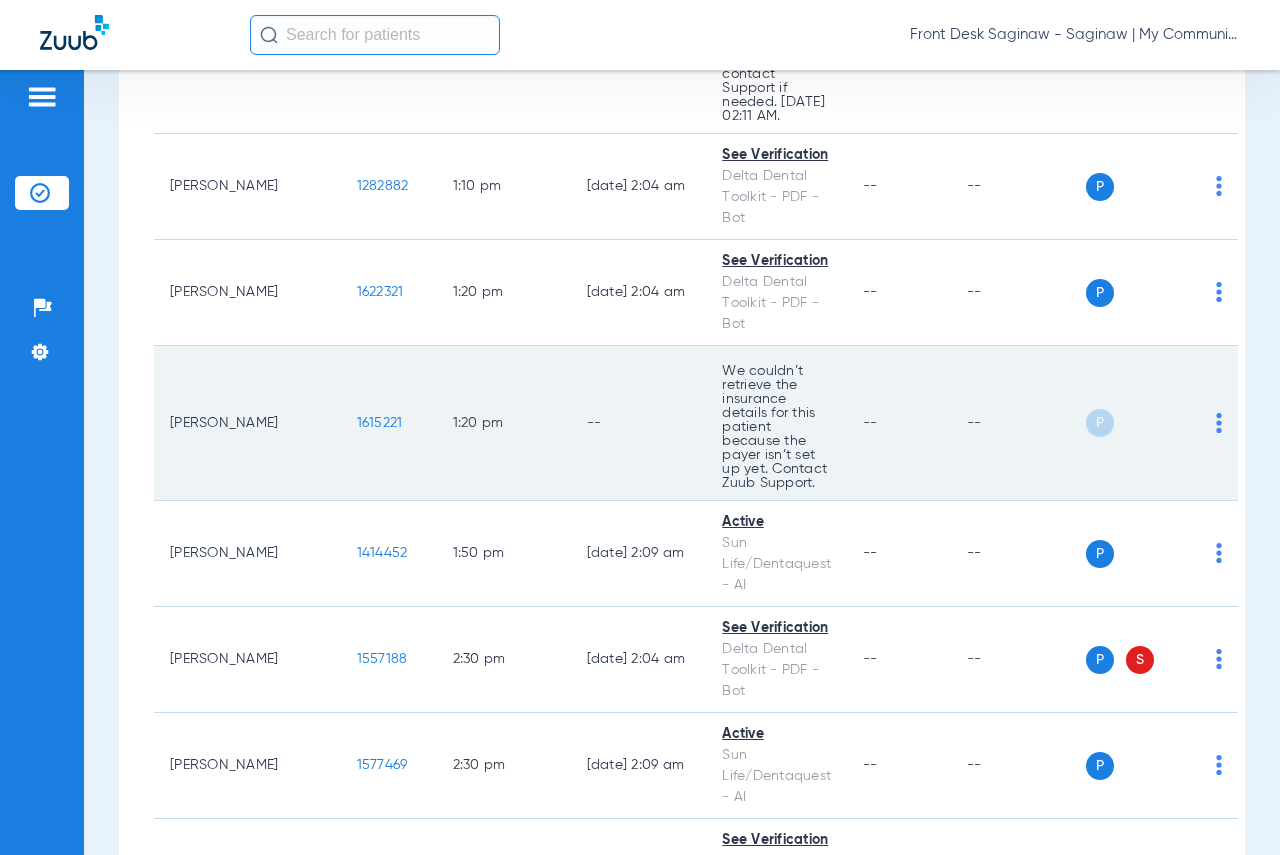 click on "1615221" 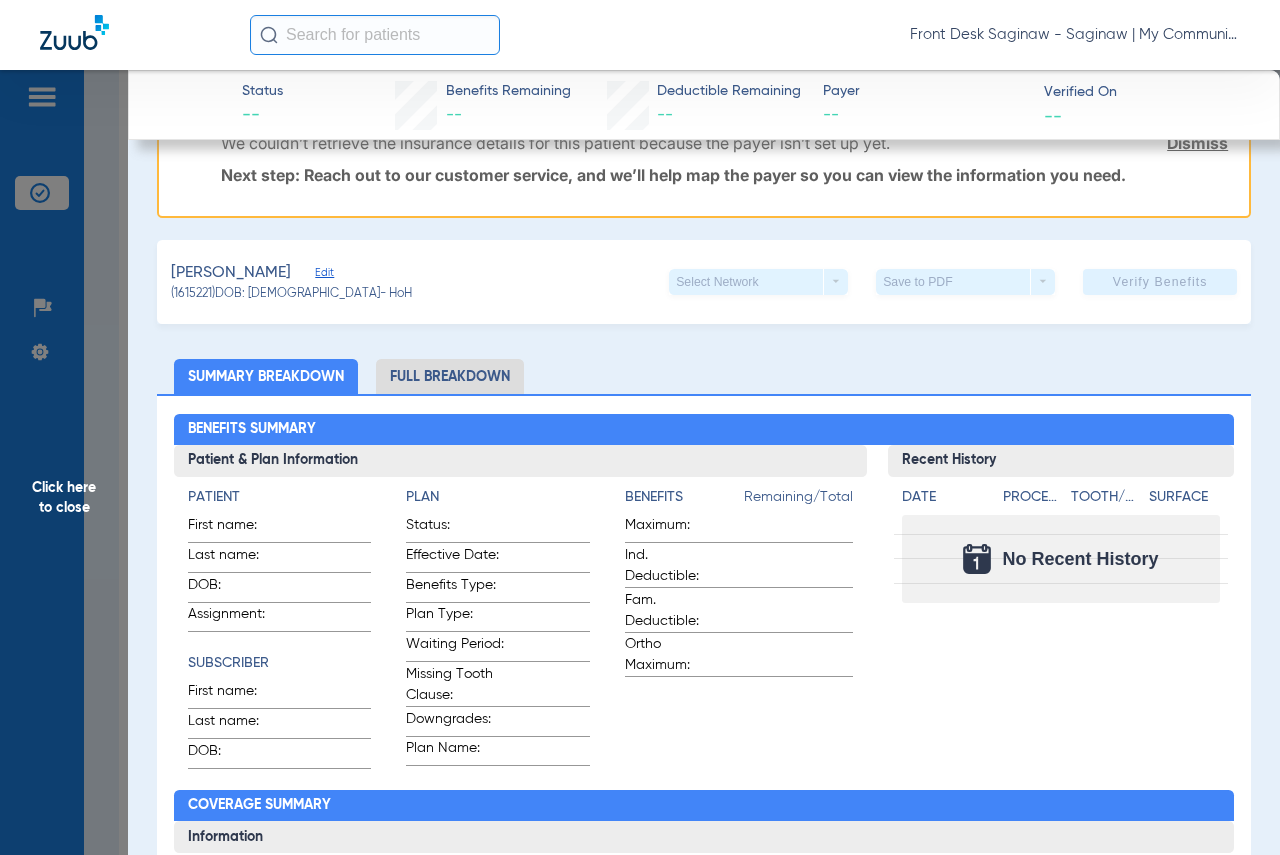 scroll, scrollTop: 0, scrollLeft: 0, axis: both 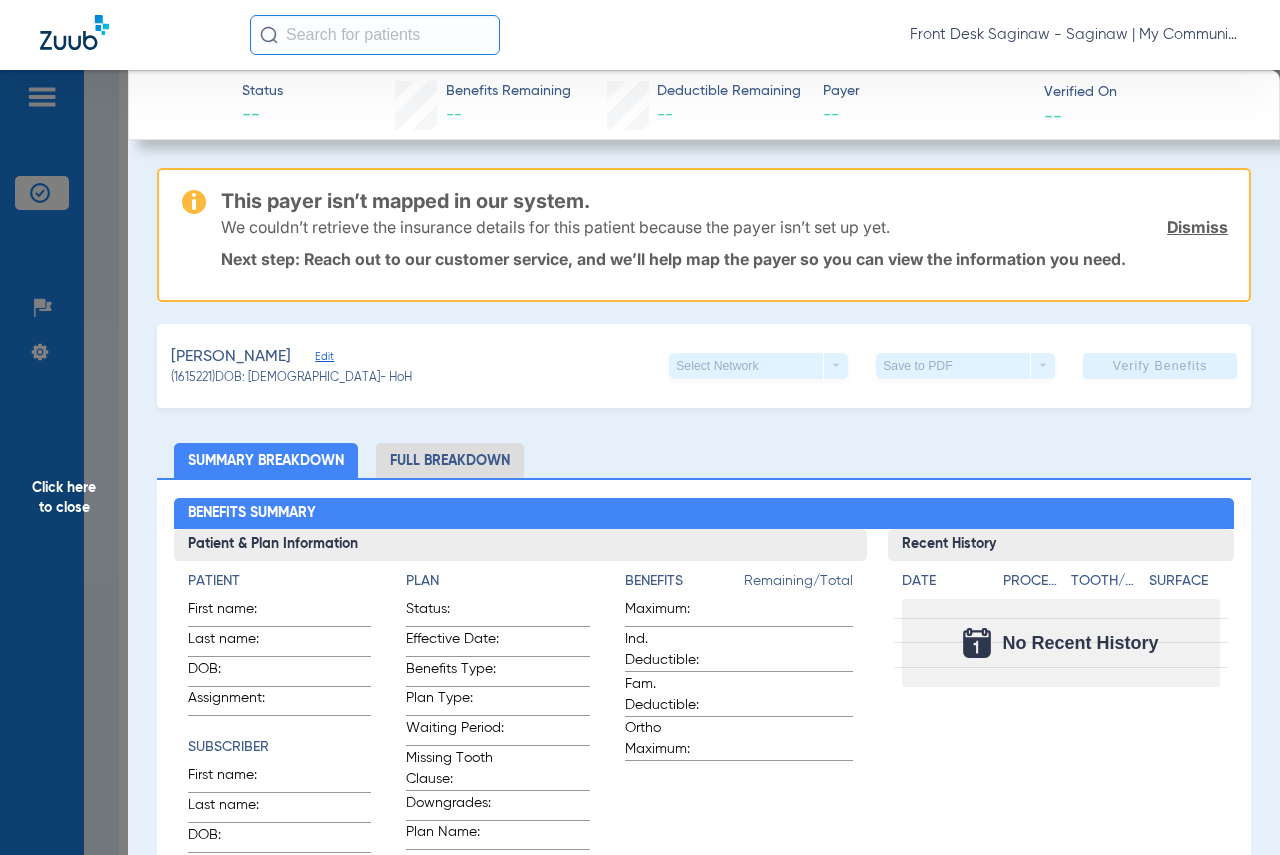 click on "Click here to close" 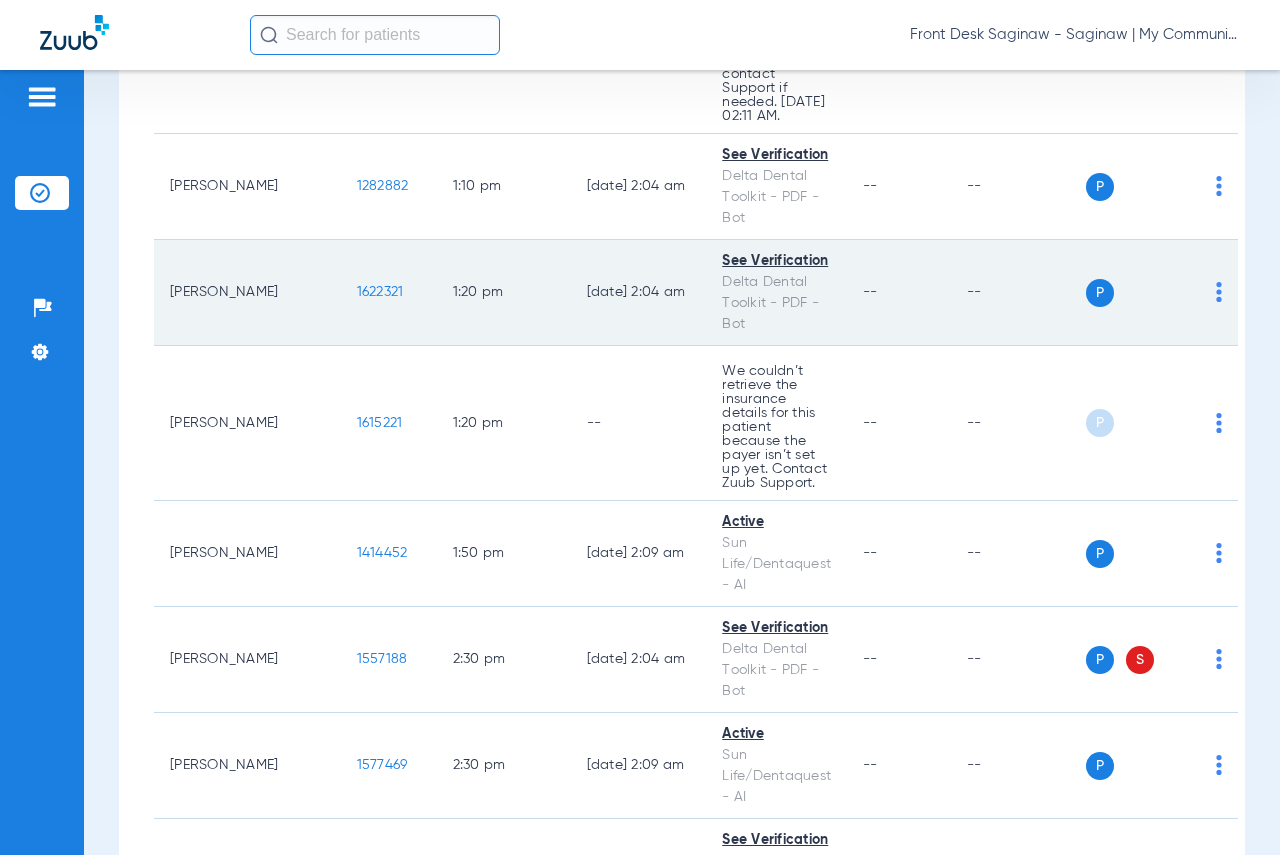 click on "1622321" 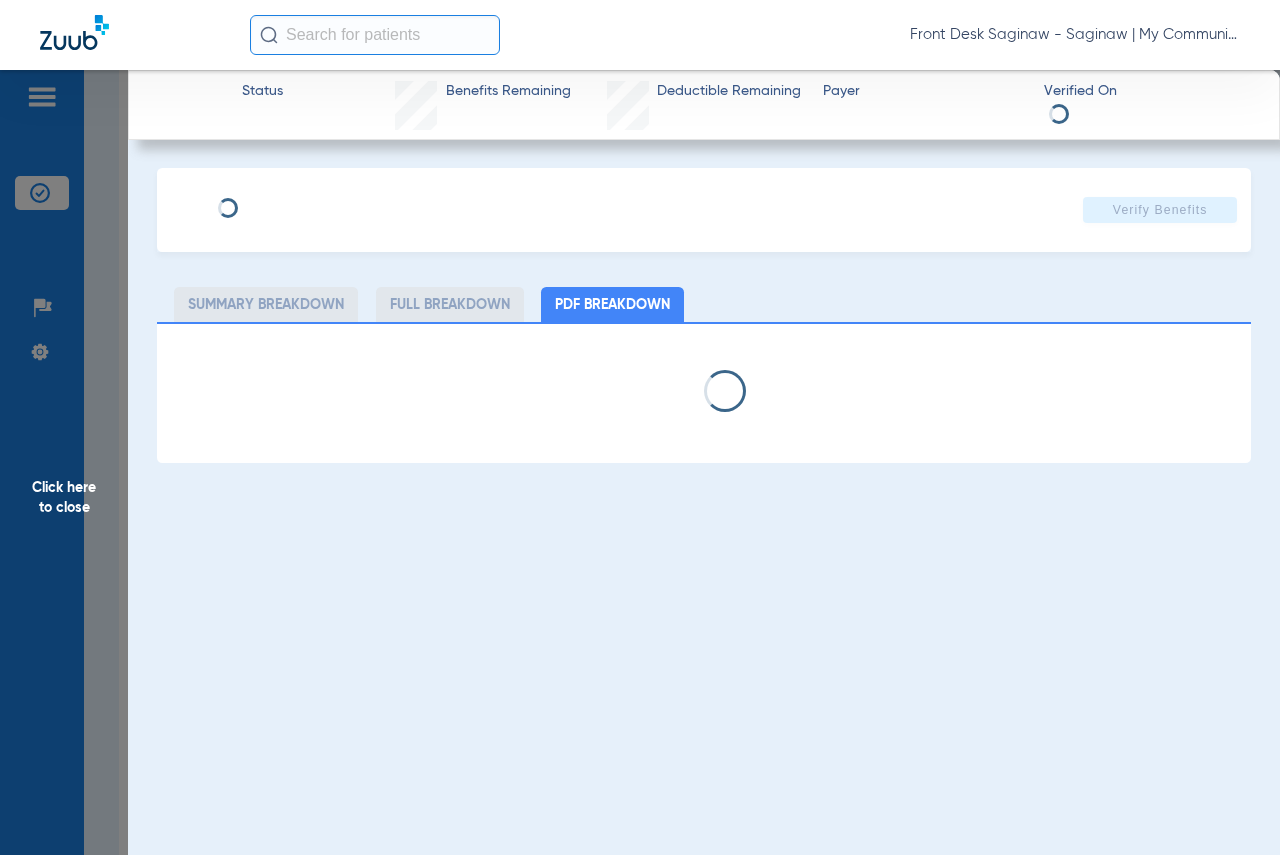 select on "page-width" 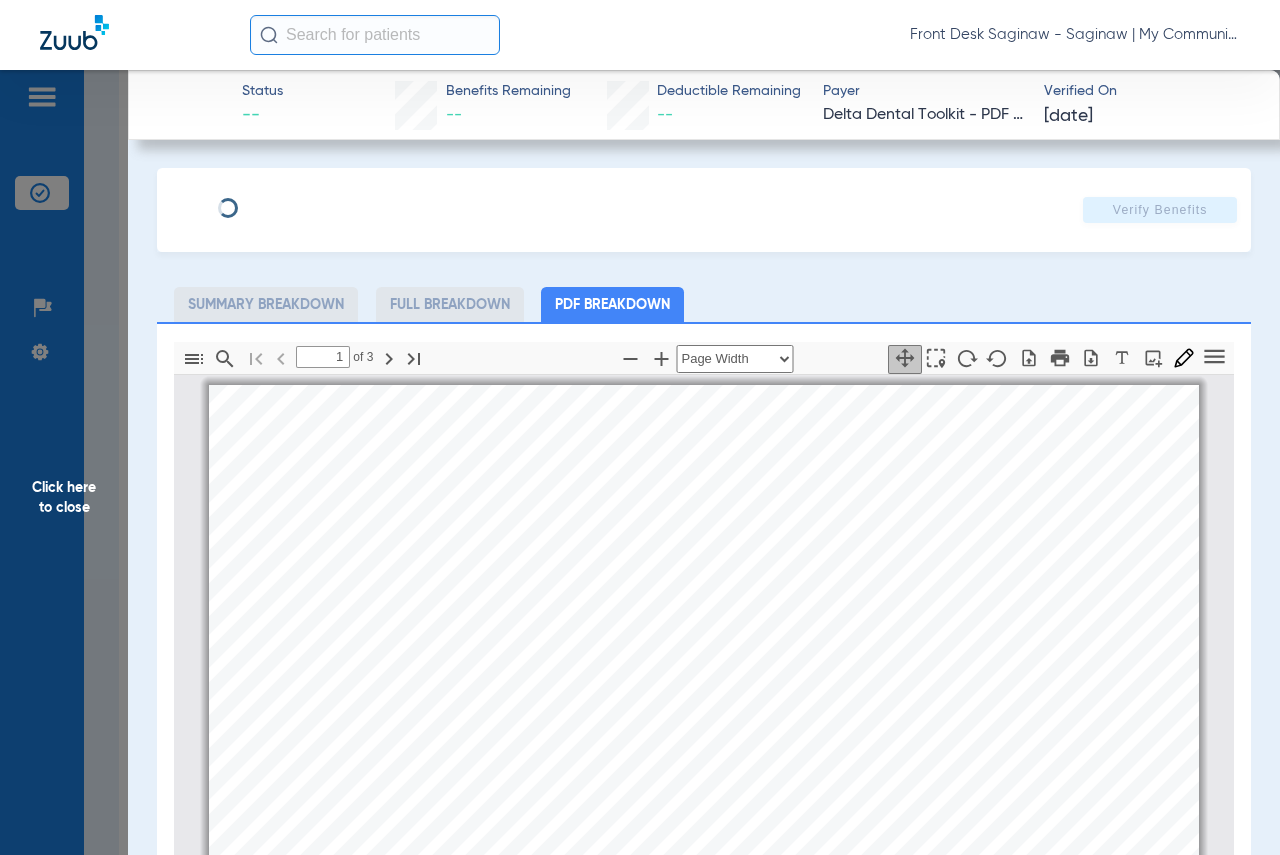 scroll, scrollTop: 10, scrollLeft: 0, axis: vertical 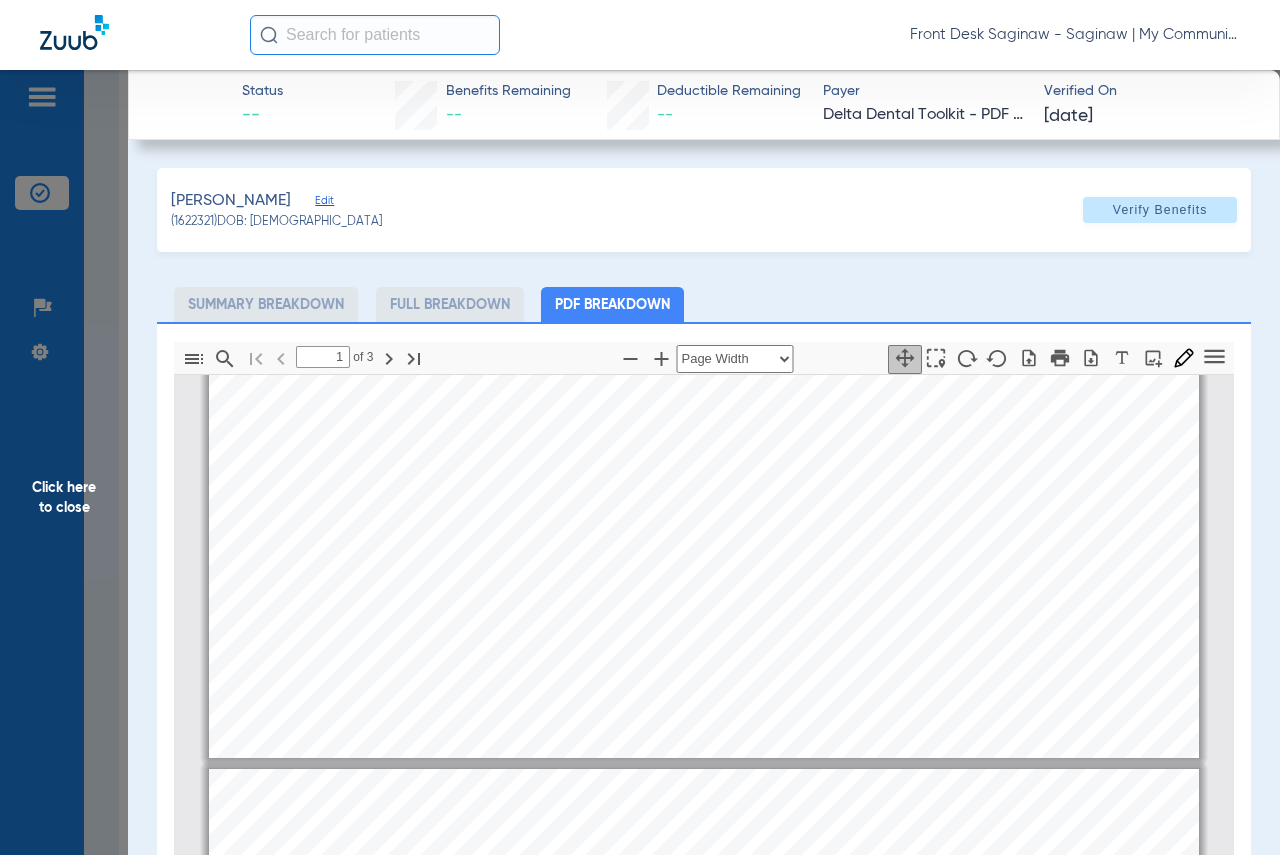 type on "2" 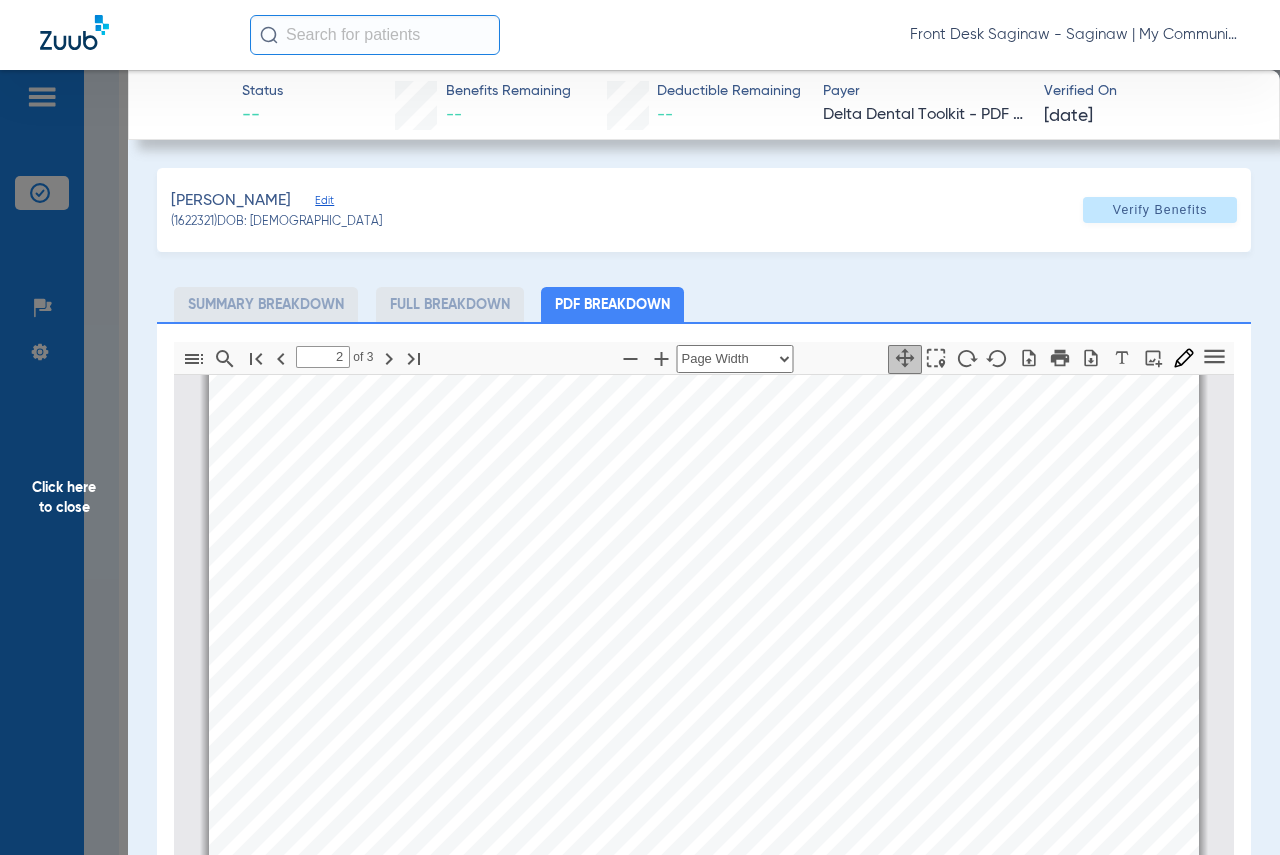 scroll, scrollTop: 1610, scrollLeft: 0, axis: vertical 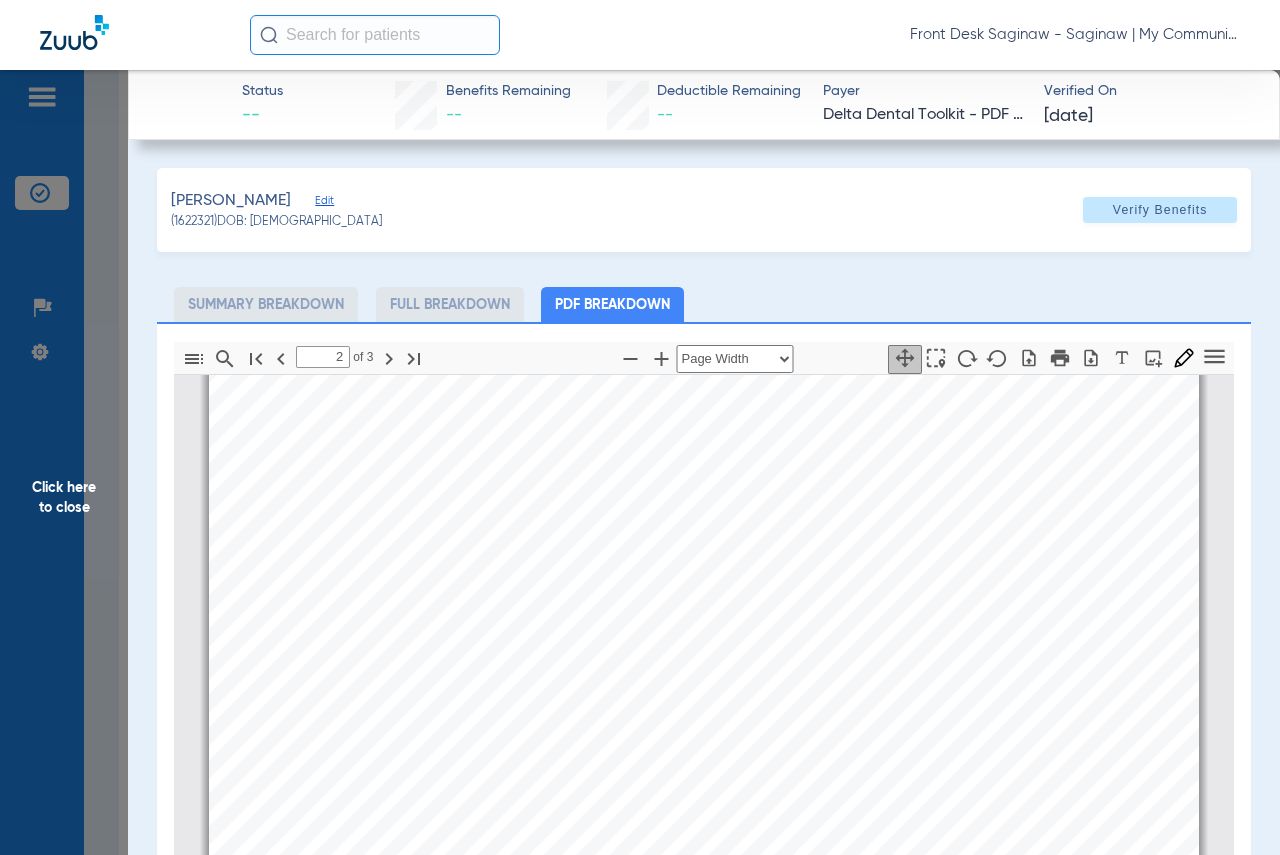 click on "Click here to close" 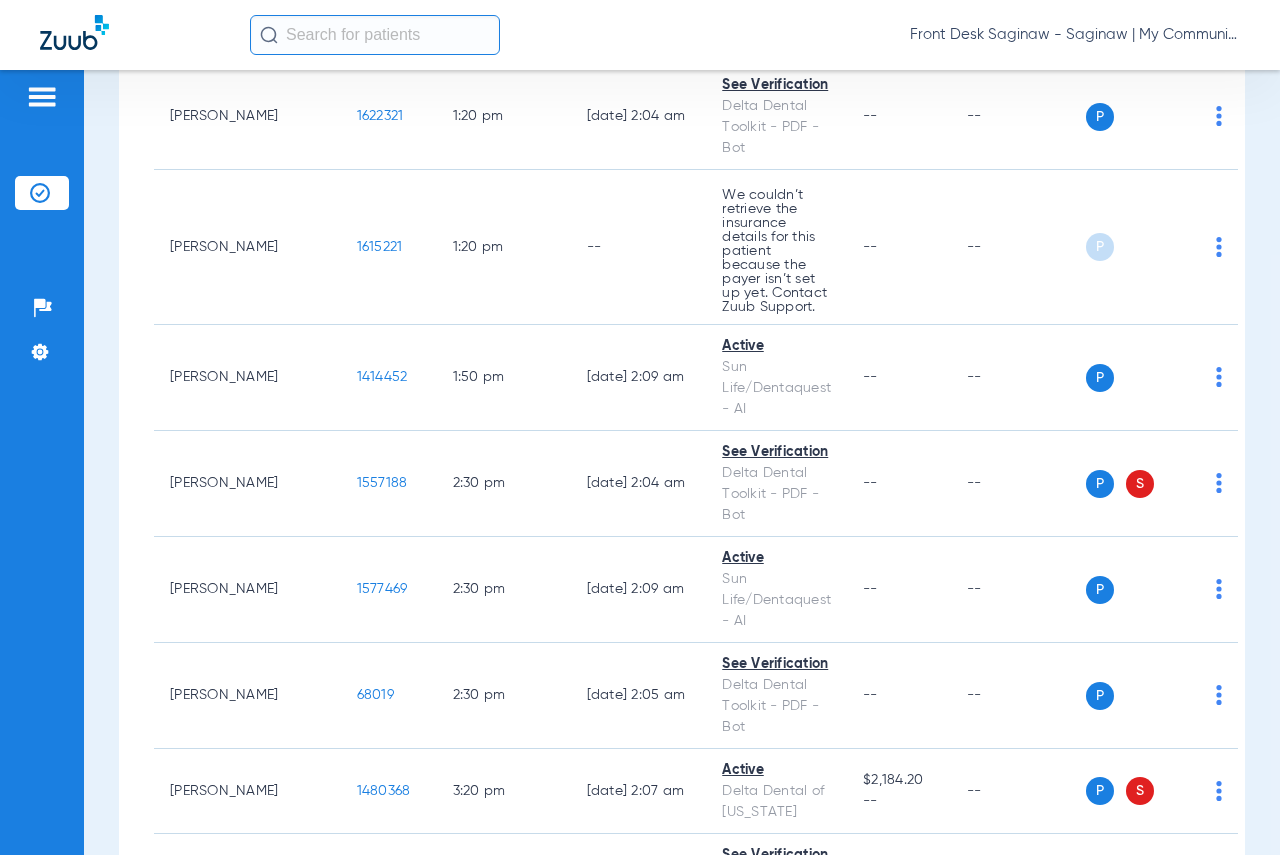 scroll, scrollTop: 2700, scrollLeft: 0, axis: vertical 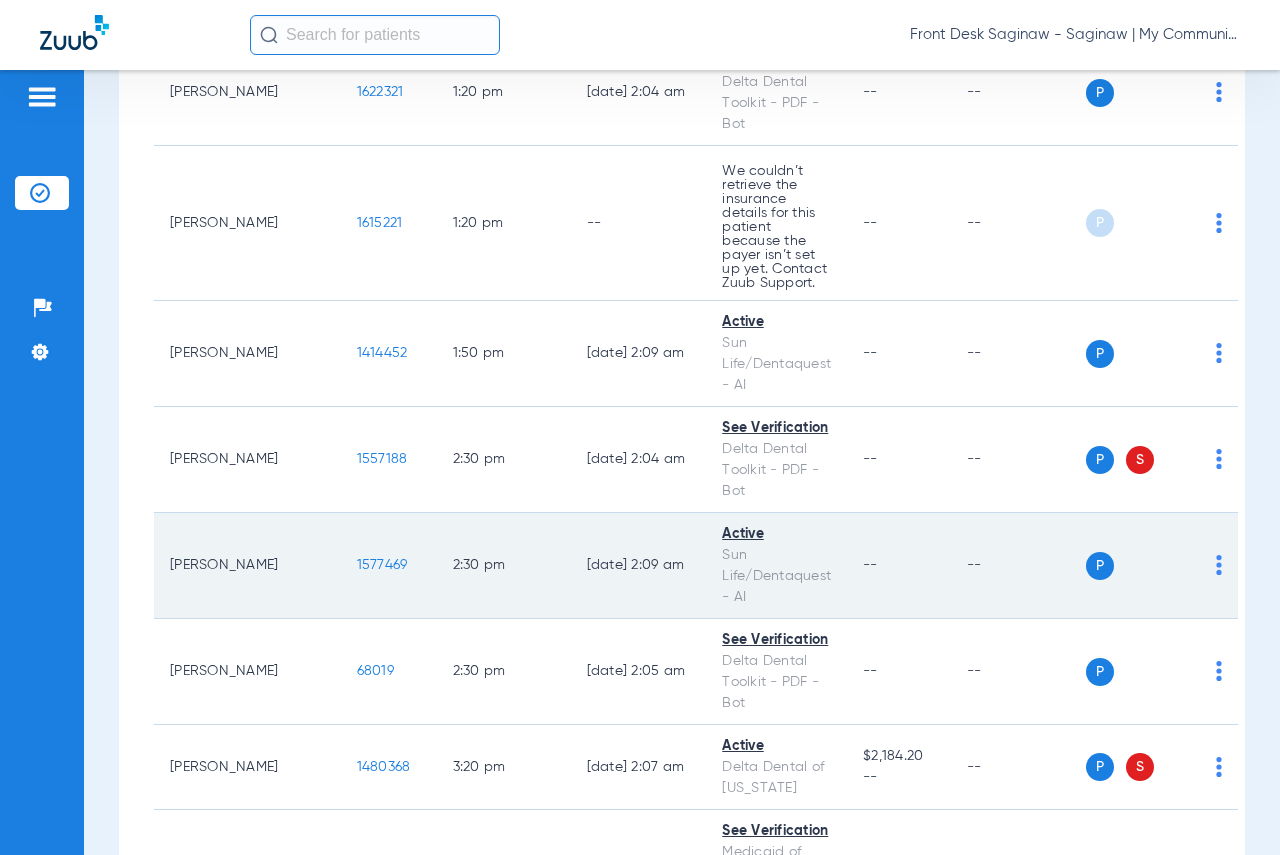 click on "1577469" 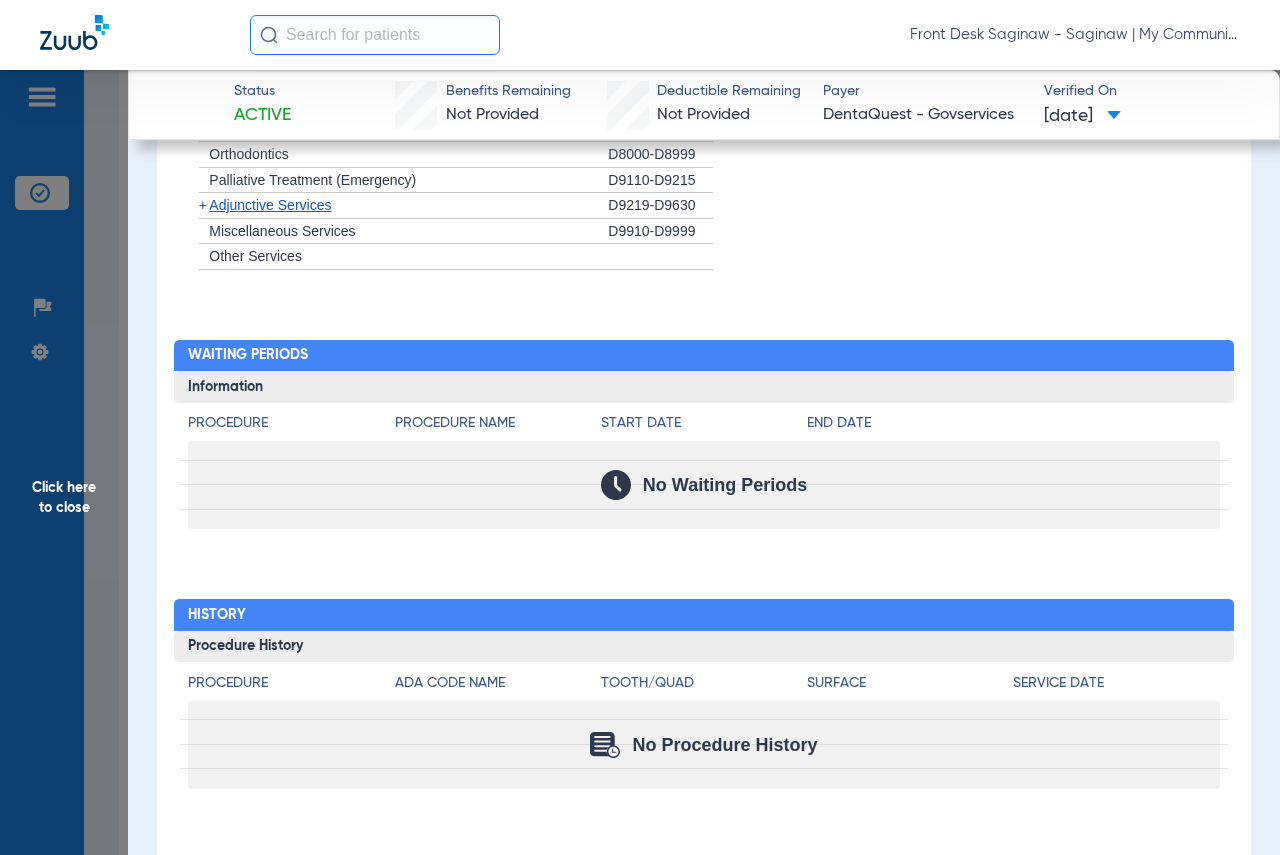 scroll, scrollTop: 1702, scrollLeft: 0, axis: vertical 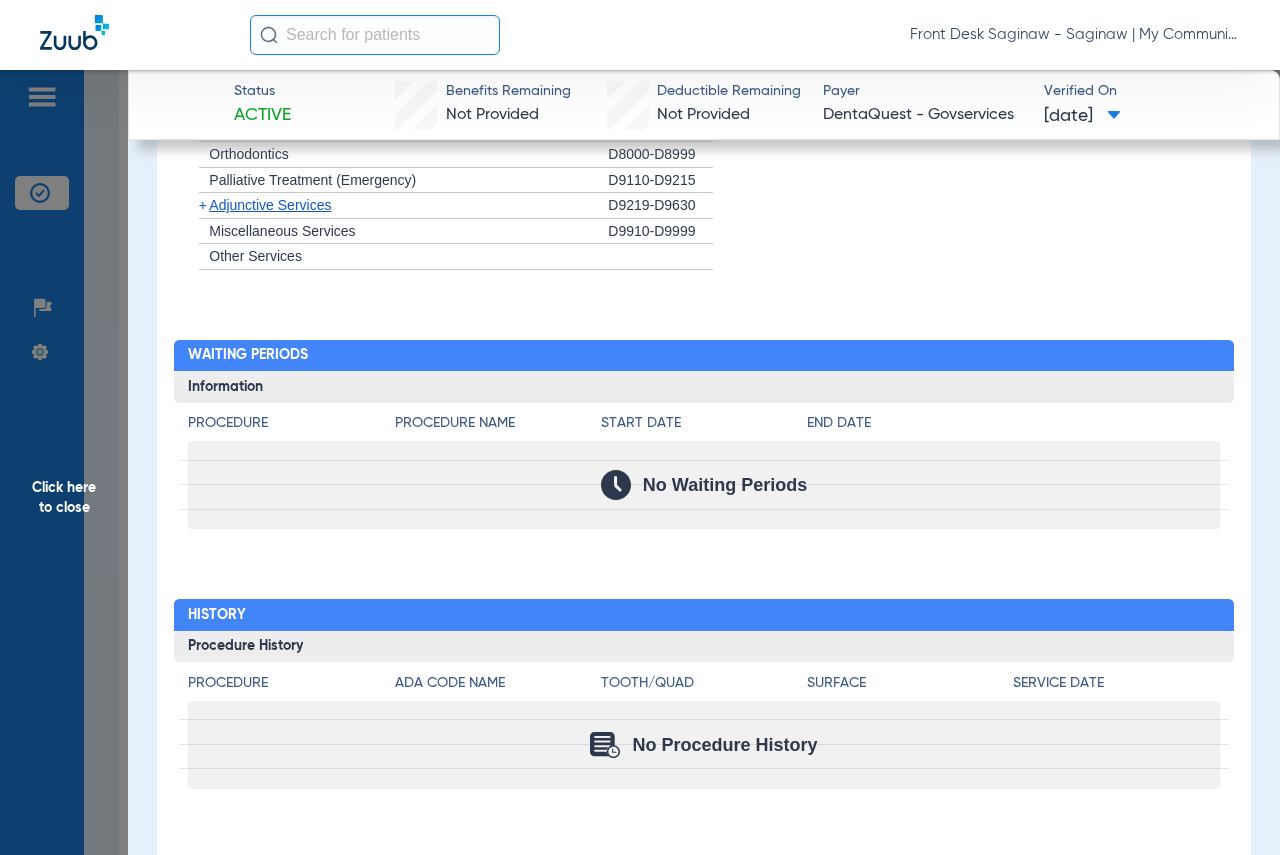 drag, startPoint x: 78, startPoint y: 415, endPoint x: 356, endPoint y: 453, distance: 280.5851 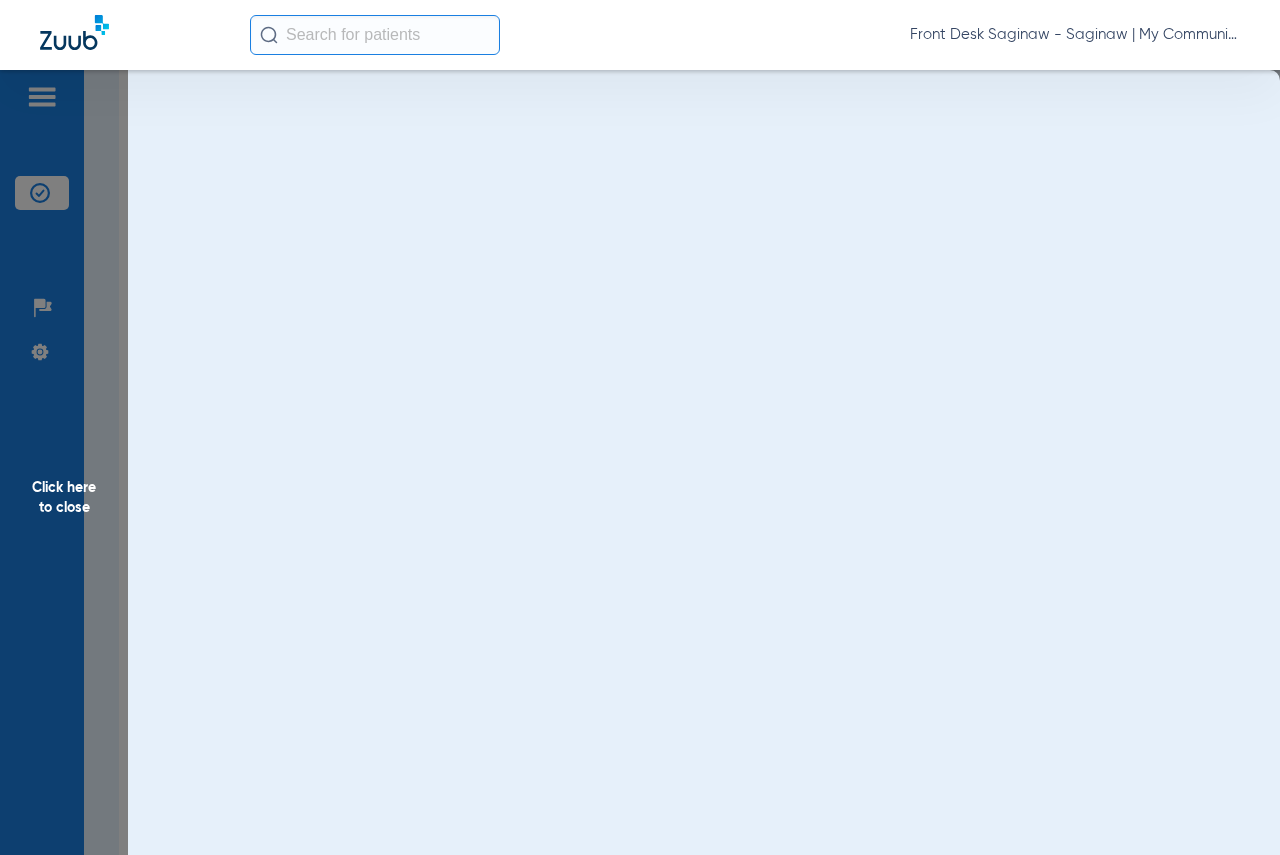 scroll, scrollTop: 0, scrollLeft: 0, axis: both 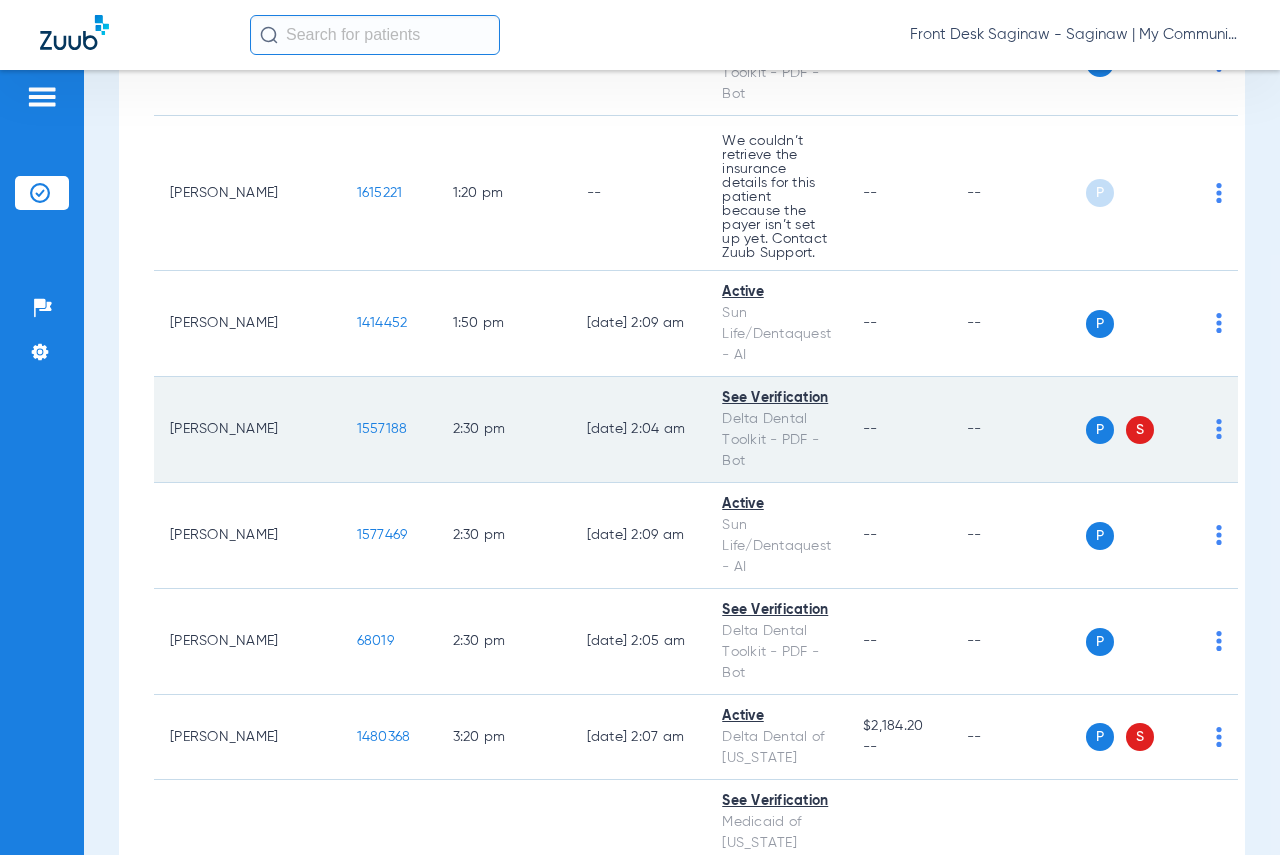 click on "1557188" 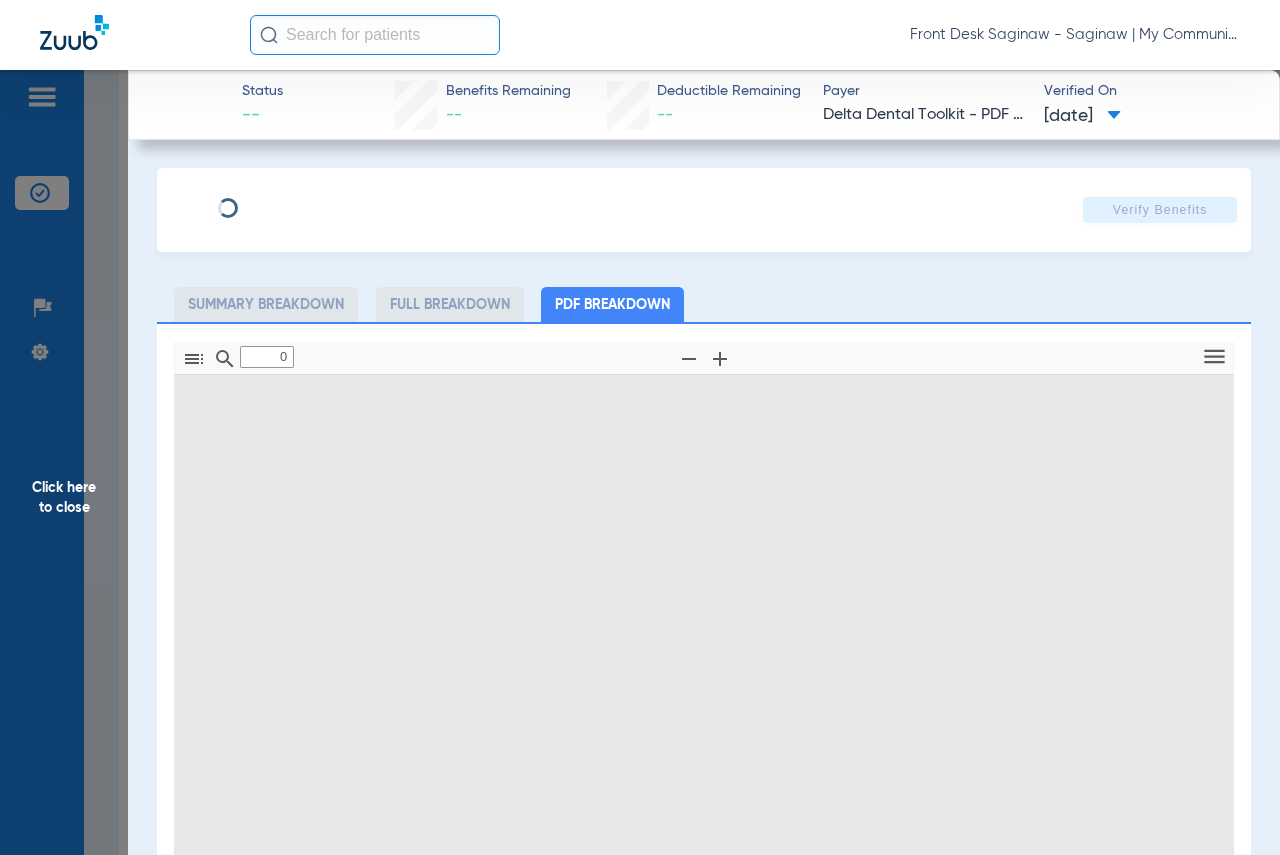 type on "1" 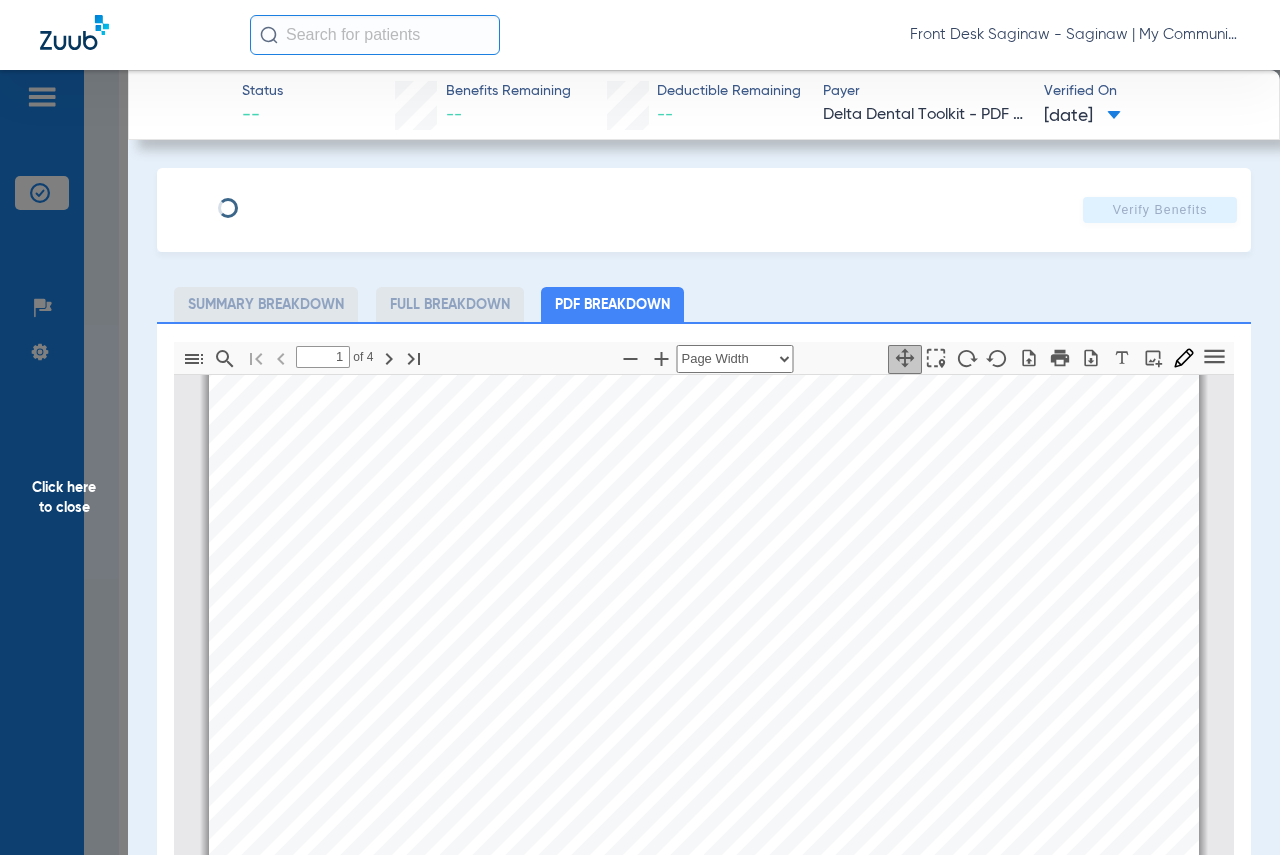 scroll, scrollTop: 310, scrollLeft: 0, axis: vertical 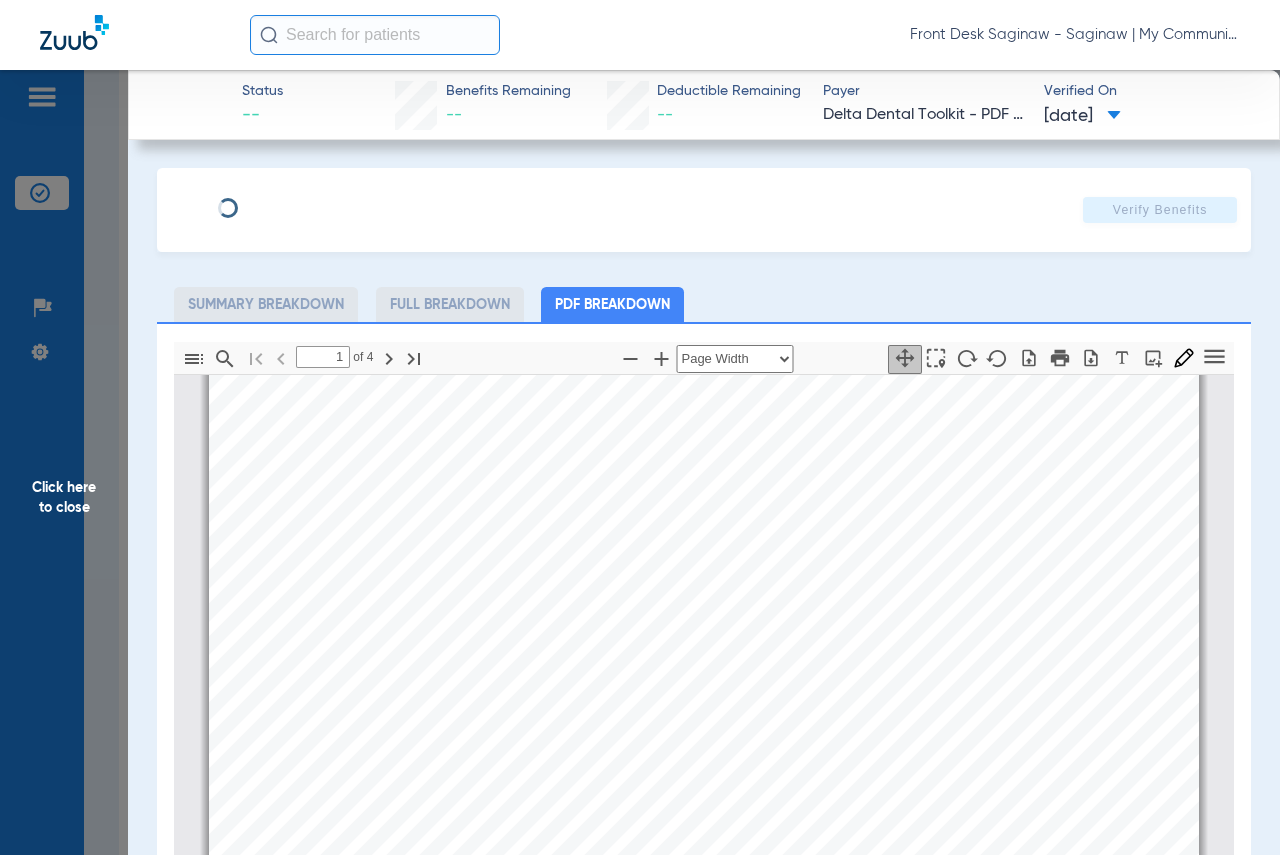 click on "Click here to close" 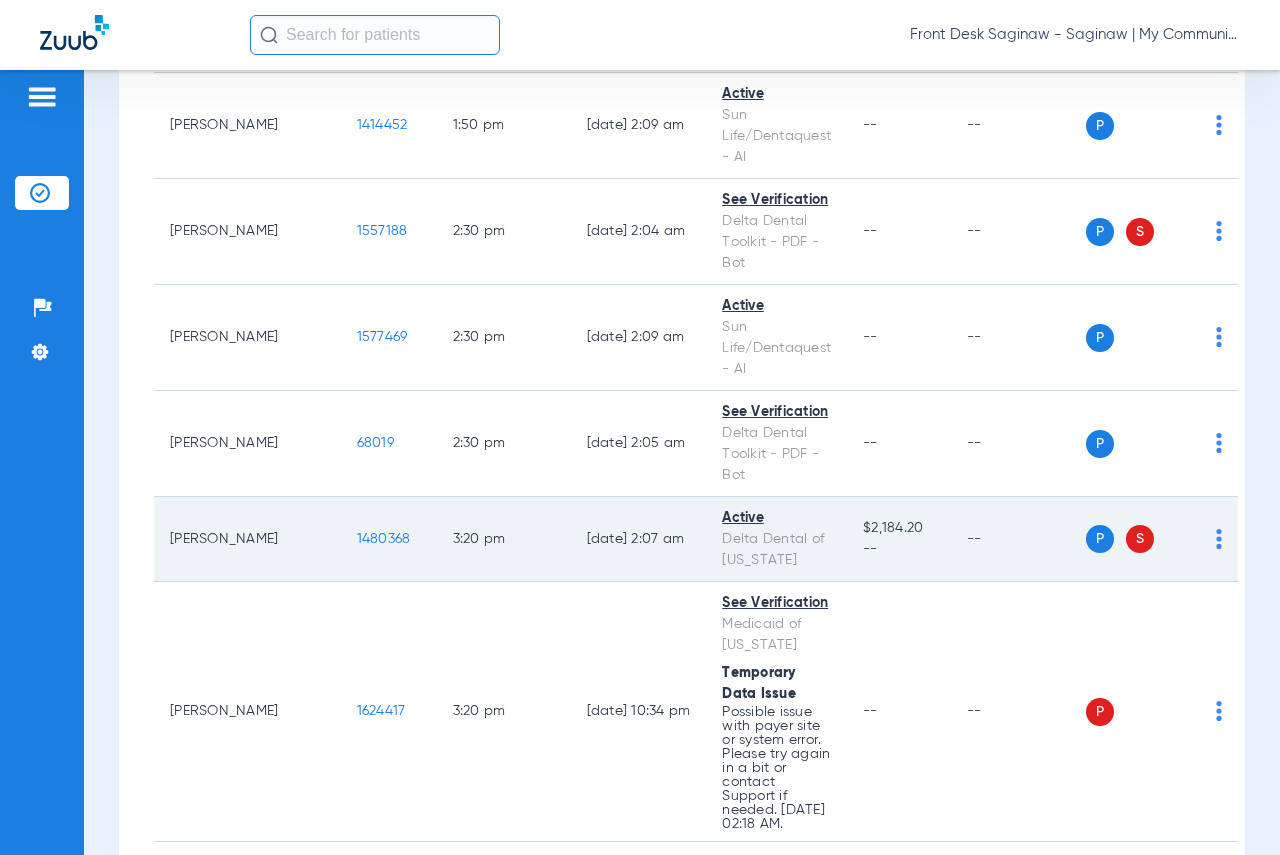 scroll, scrollTop: 2930, scrollLeft: 0, axis: vertical 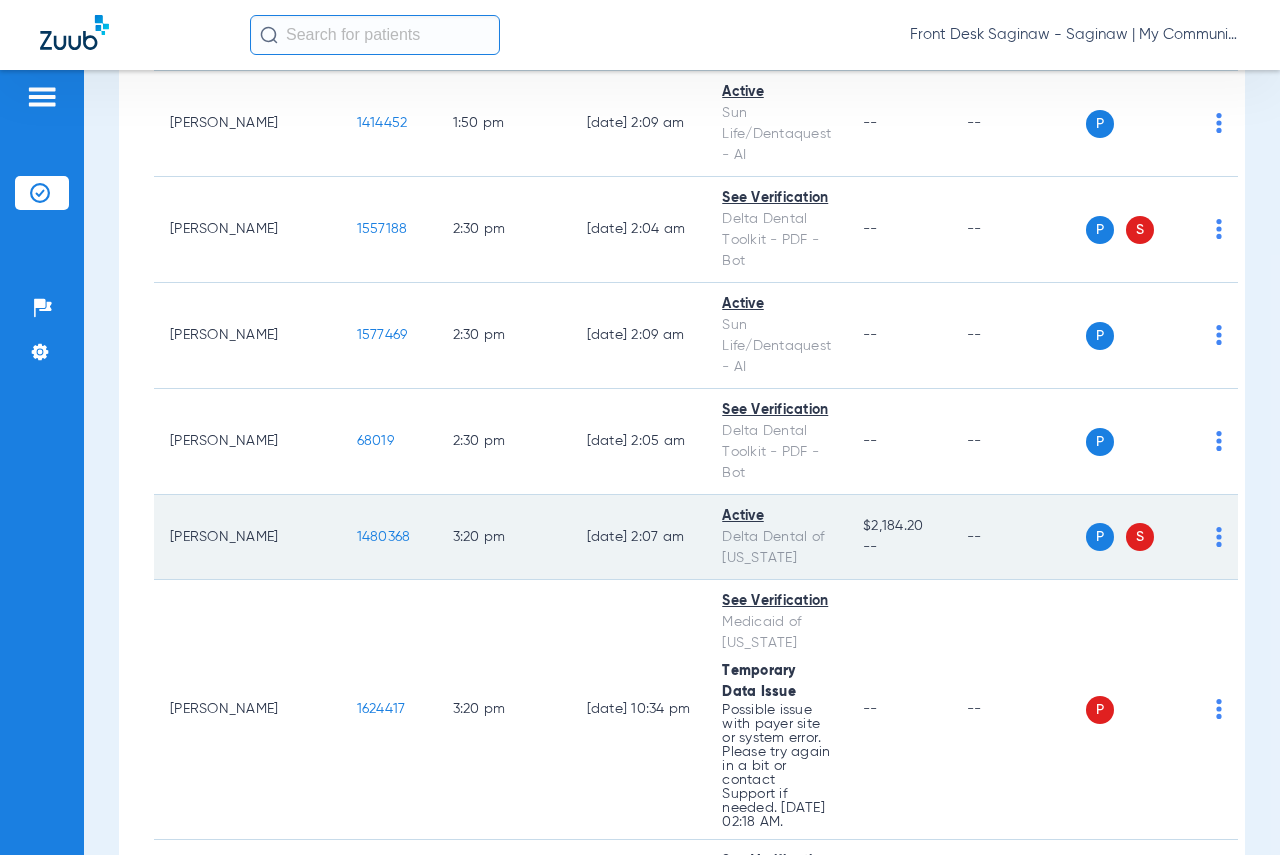 click on "1480368" 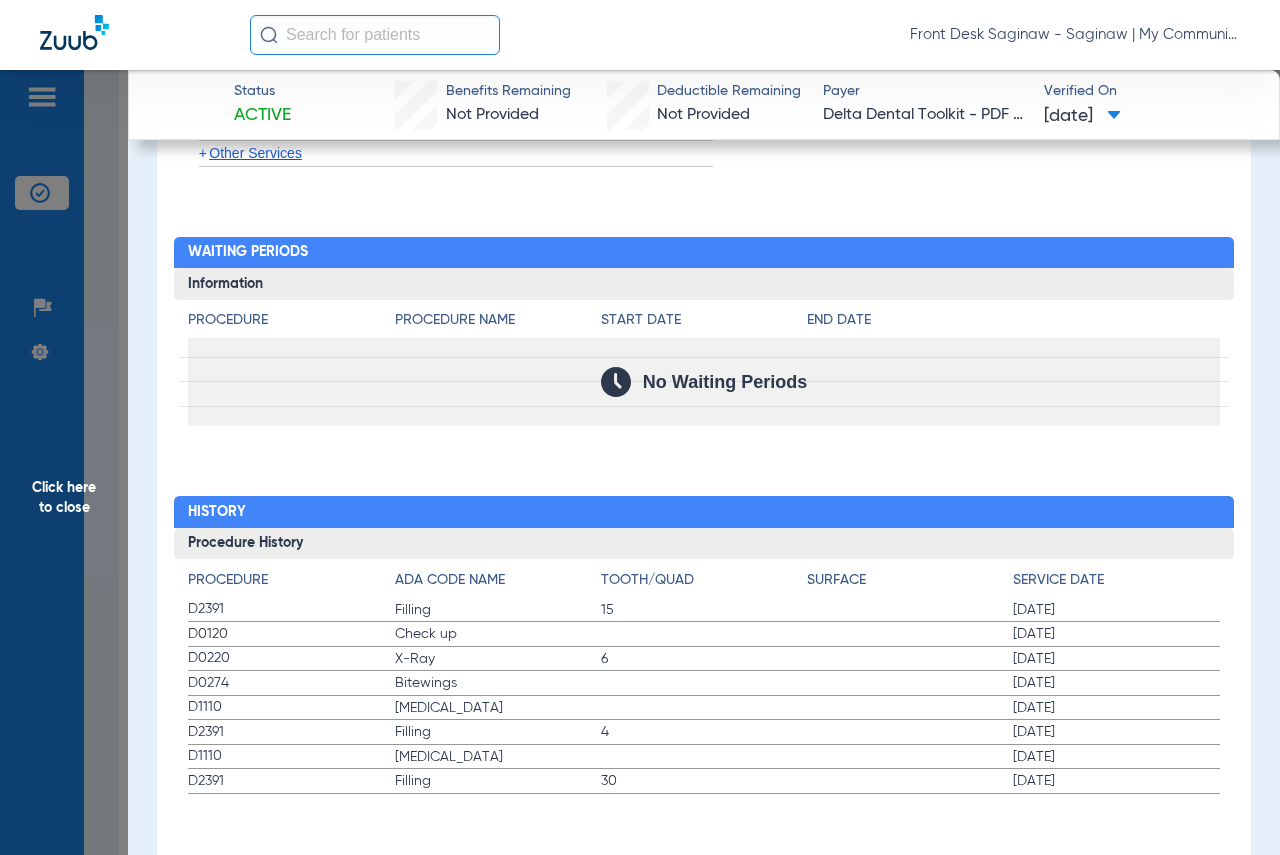 scroll, scrollTop: 1951, scrollLeft: 0, axis: vertical 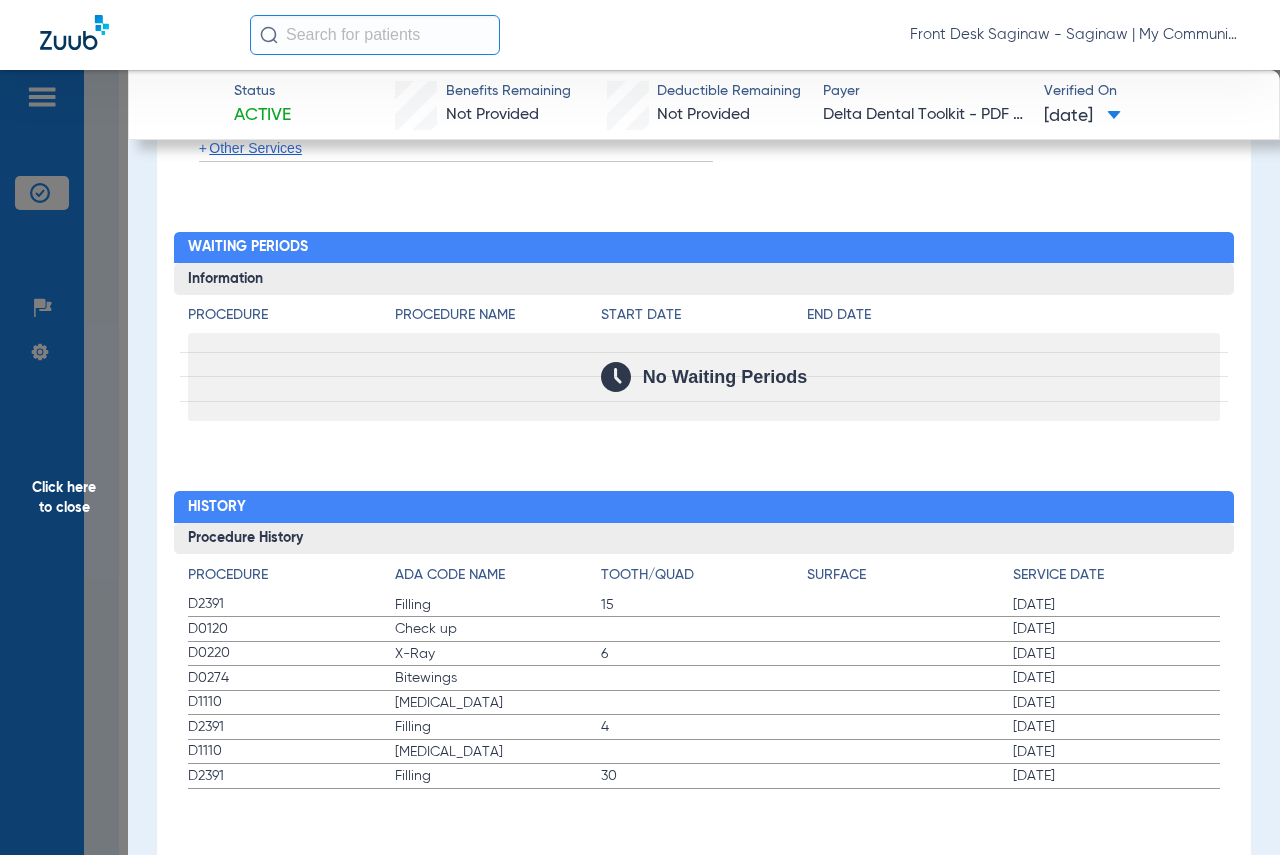 drag, startPoint x: 186, startPoint y: 604, endPoint x: 263, endPoint y: 608, distance: 77.10383 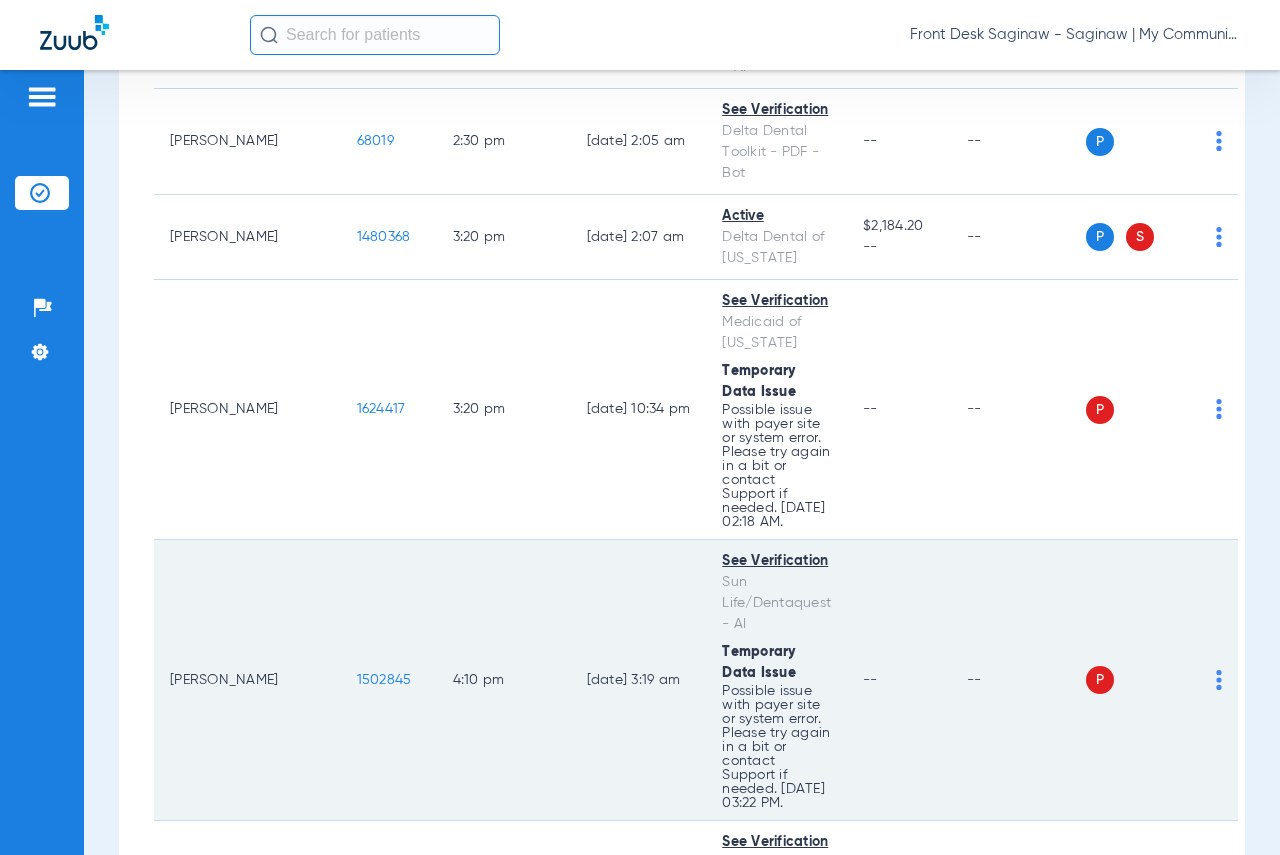 scroll, scrollTop: 3430, scrollLeft: 0, axis: vertical 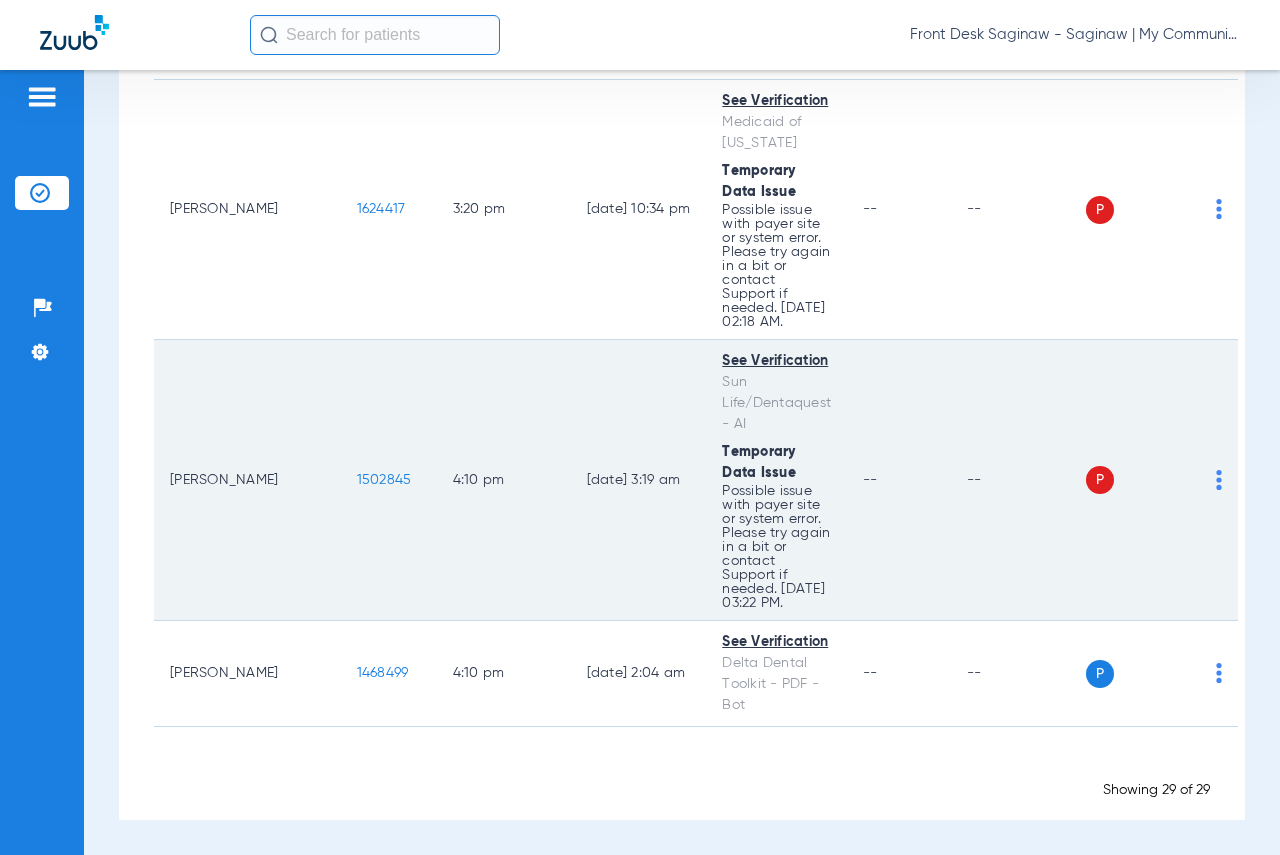 click on "1502845" 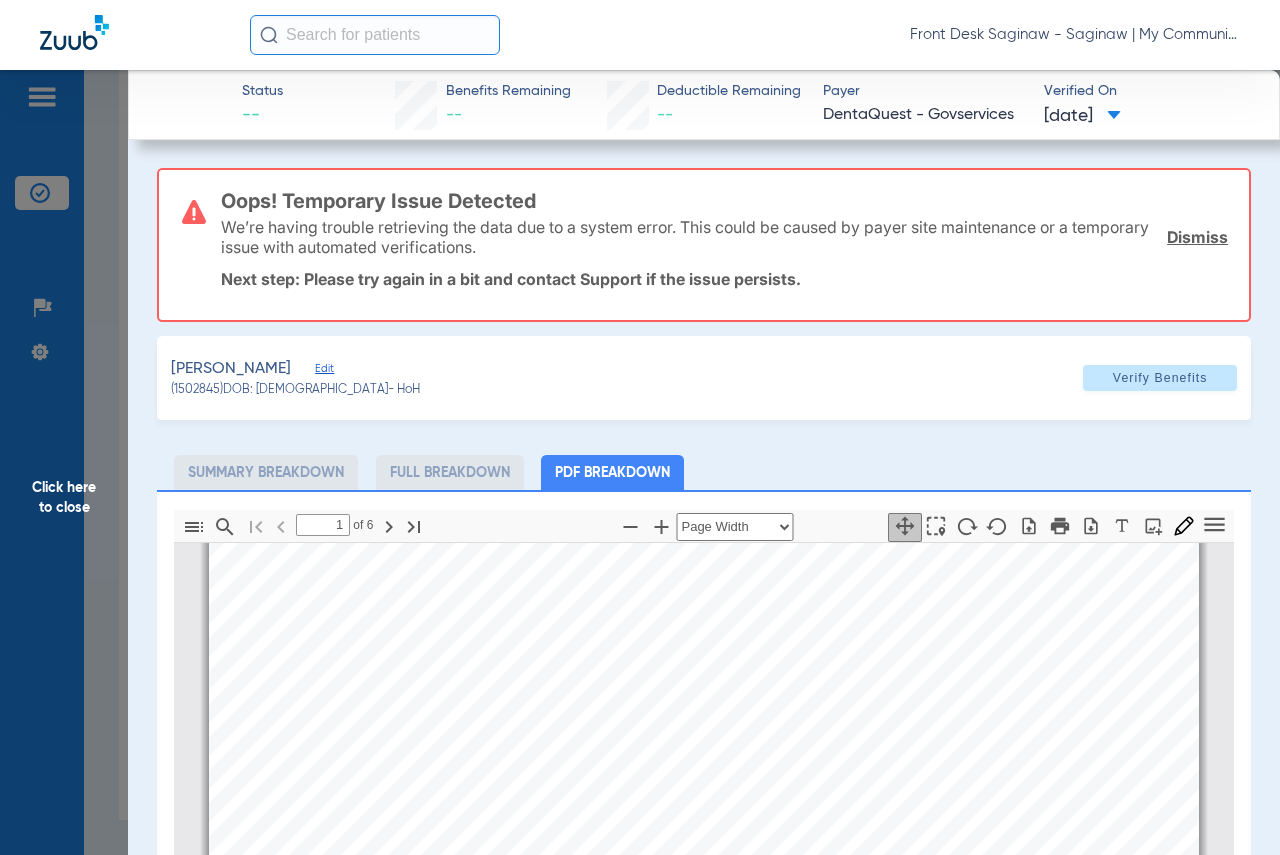 scroll, scrollTop: 310, scrollLeft: 0, axis: vertical 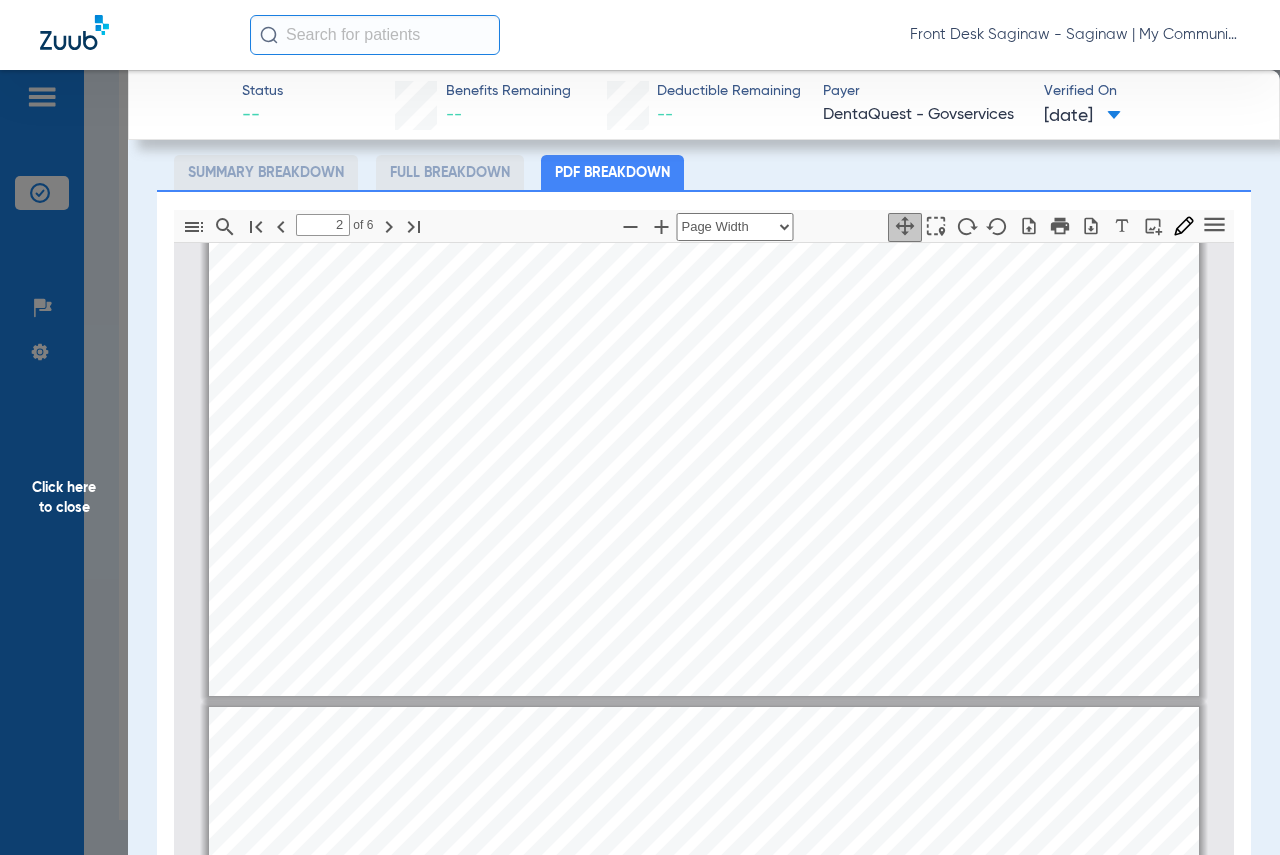 type on "3" 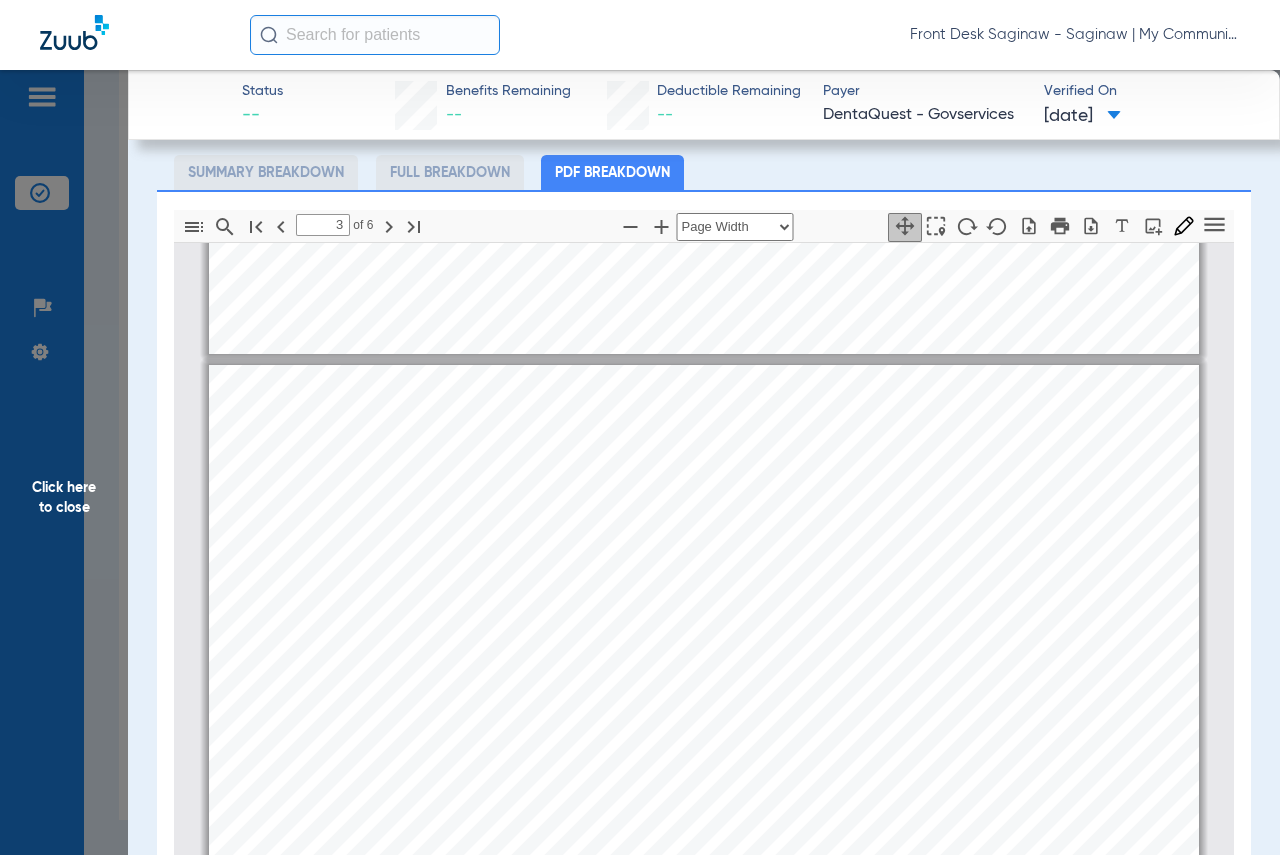 scroll, scrollTop: 3110, scrollLeft: 0, axis: vertical 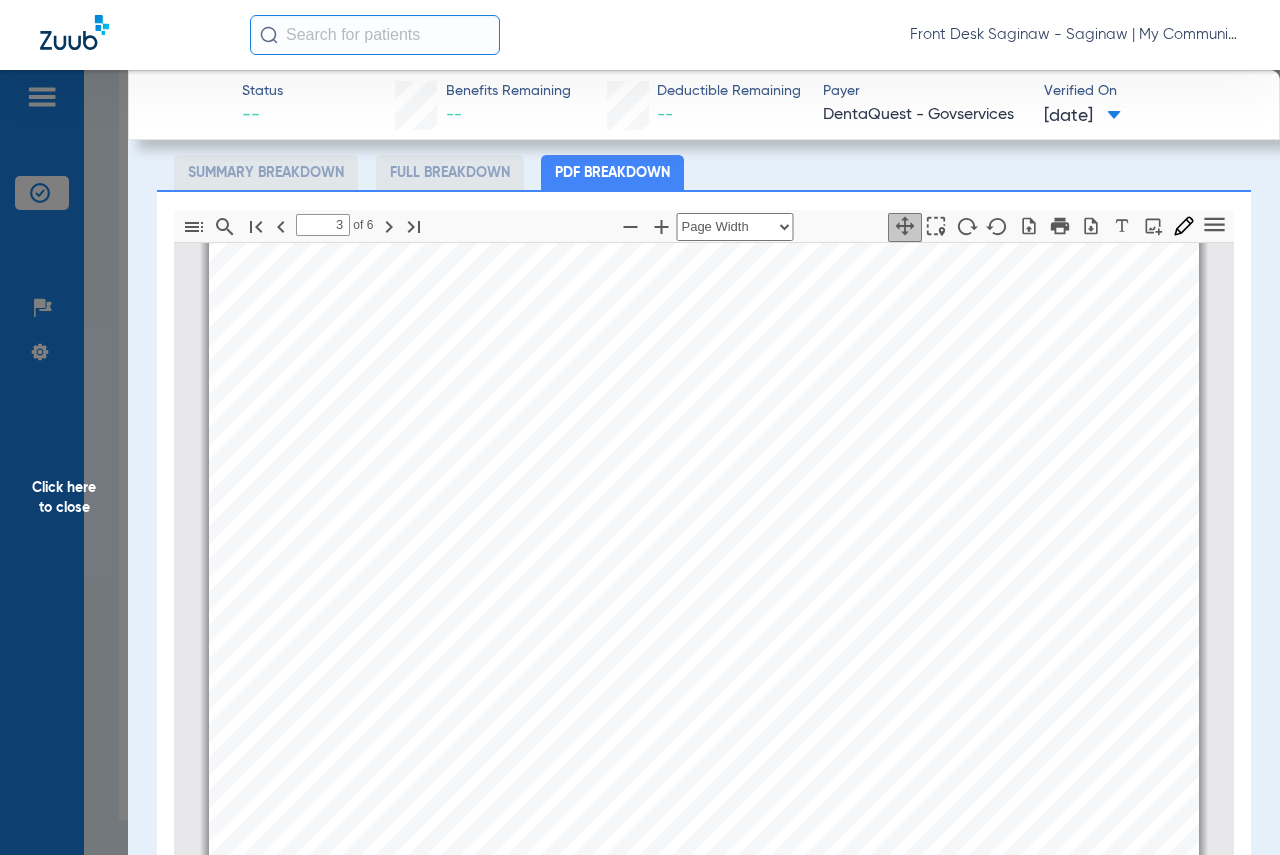 click on "Click here to close" 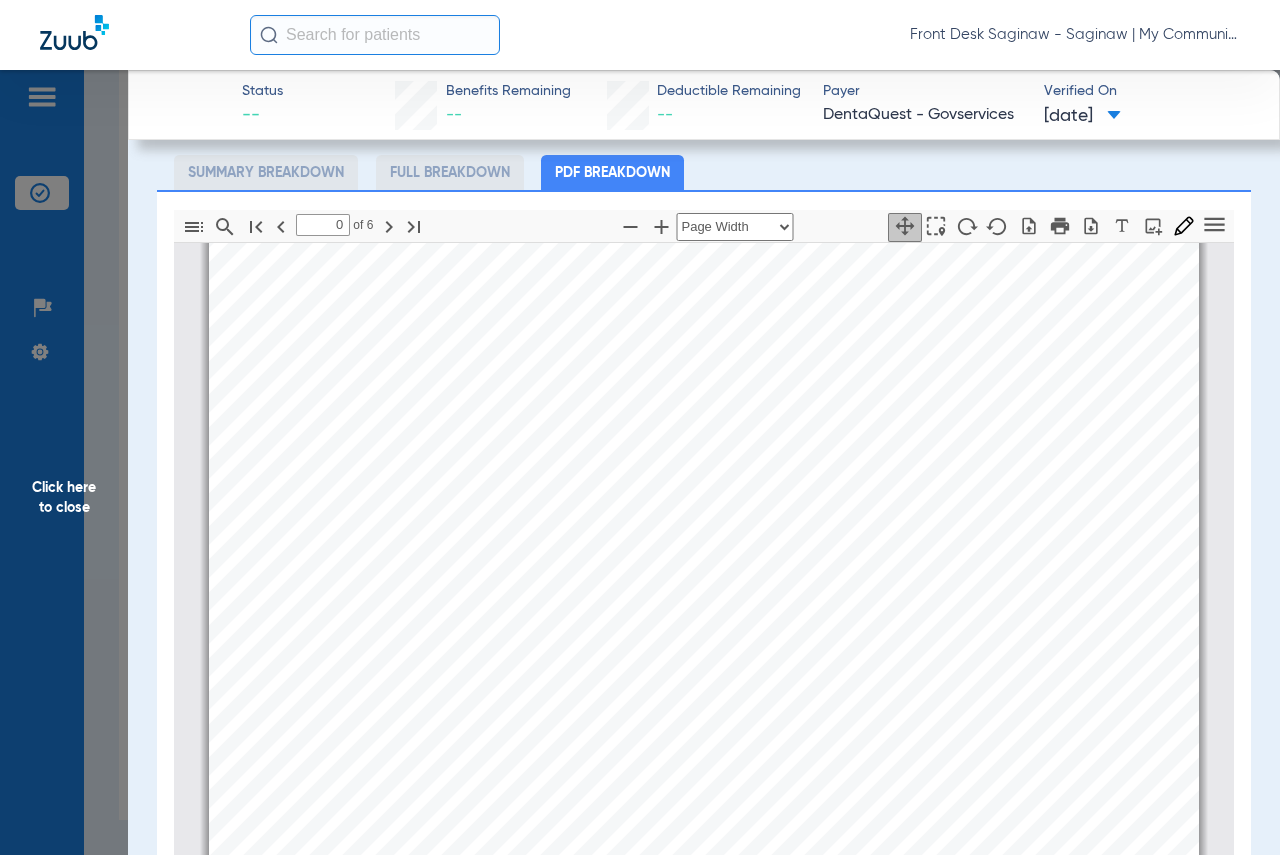 scroll, scrollTop: 0, scrollLeft: 0, axis: both 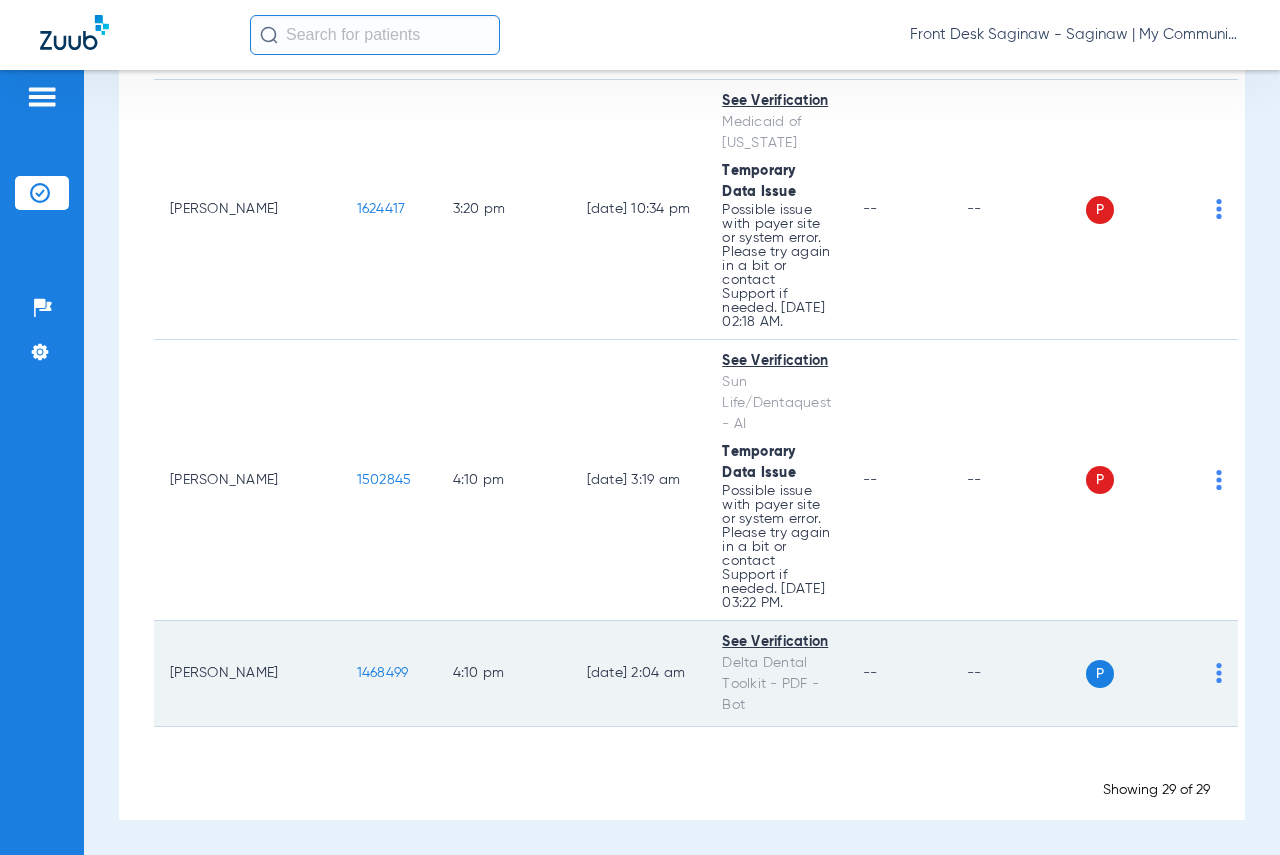 click on "1468499" 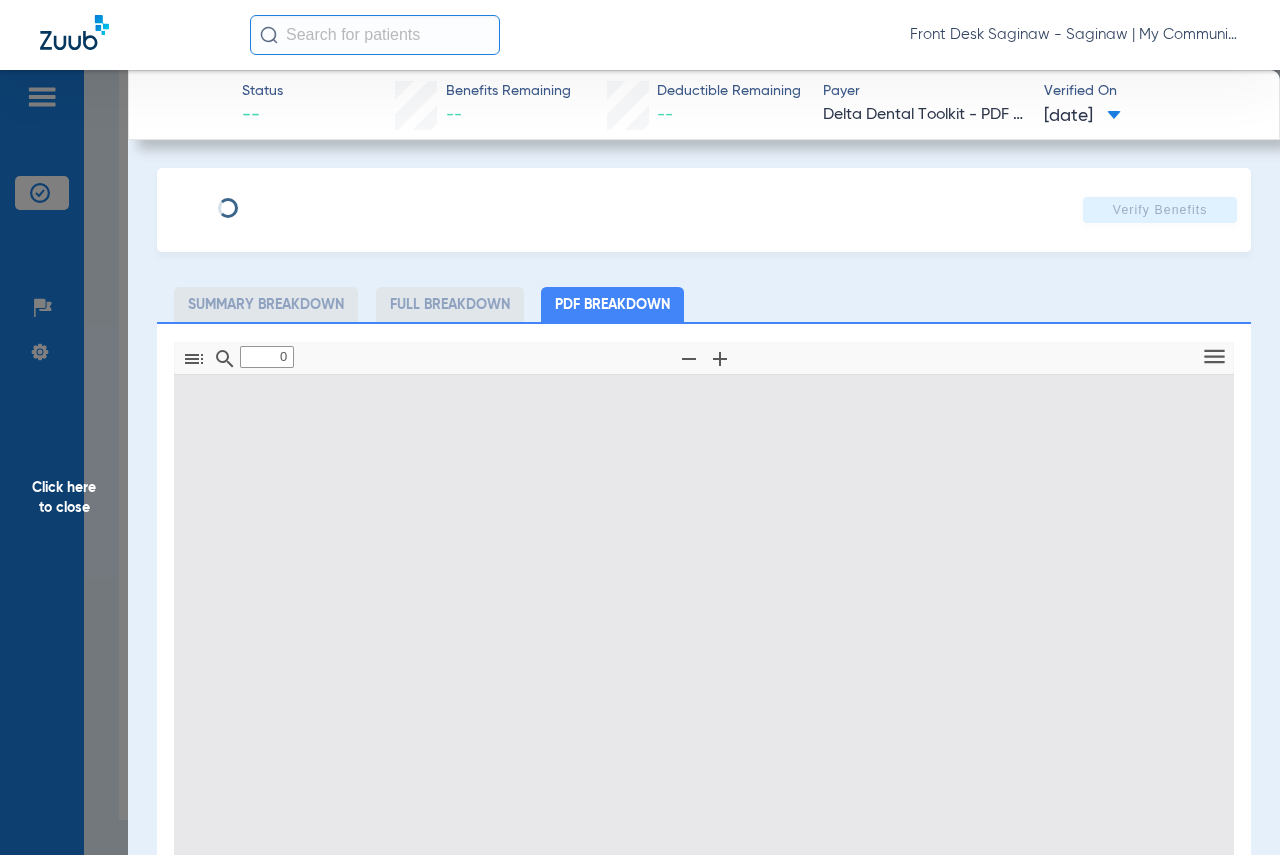 type on "1" 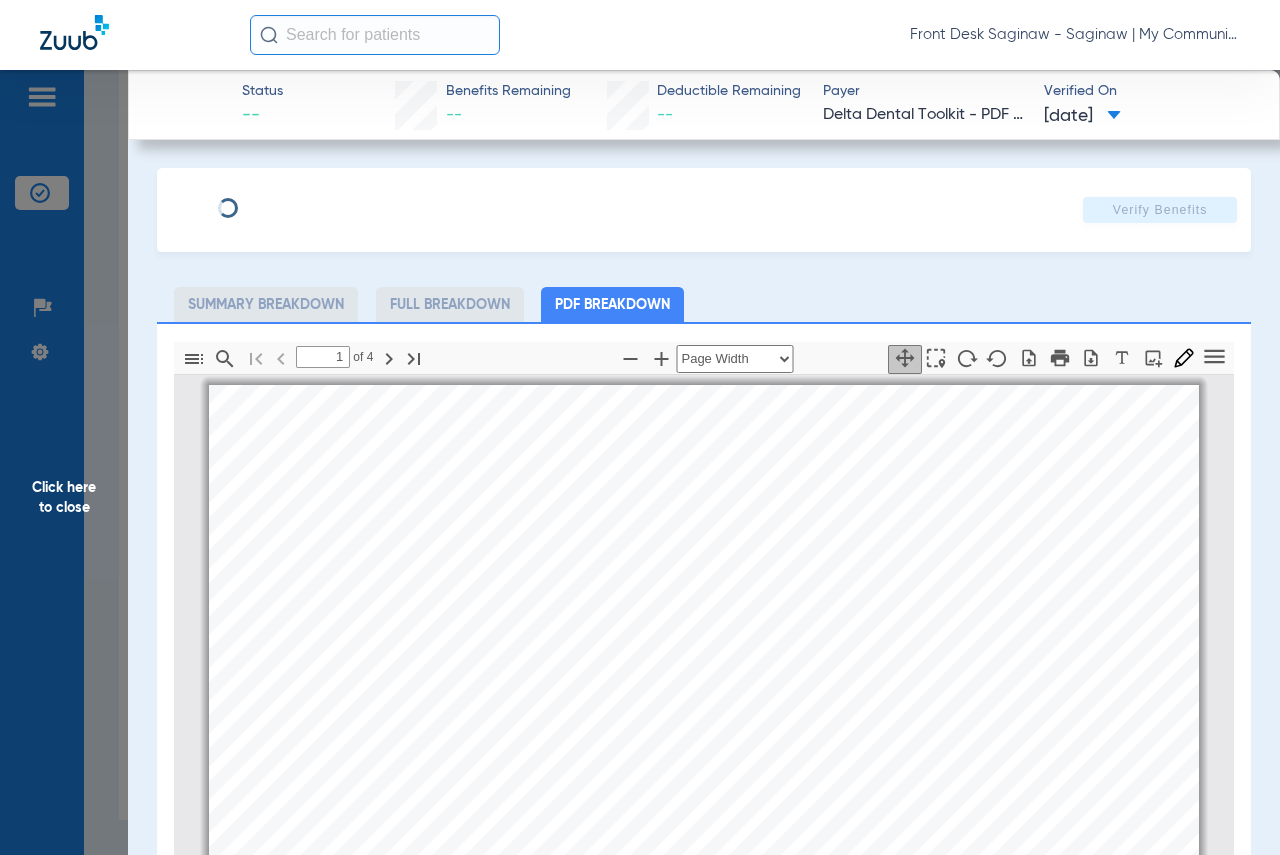 scroll, scrollTop: 10, scrollLeft: 0, axis: vertical 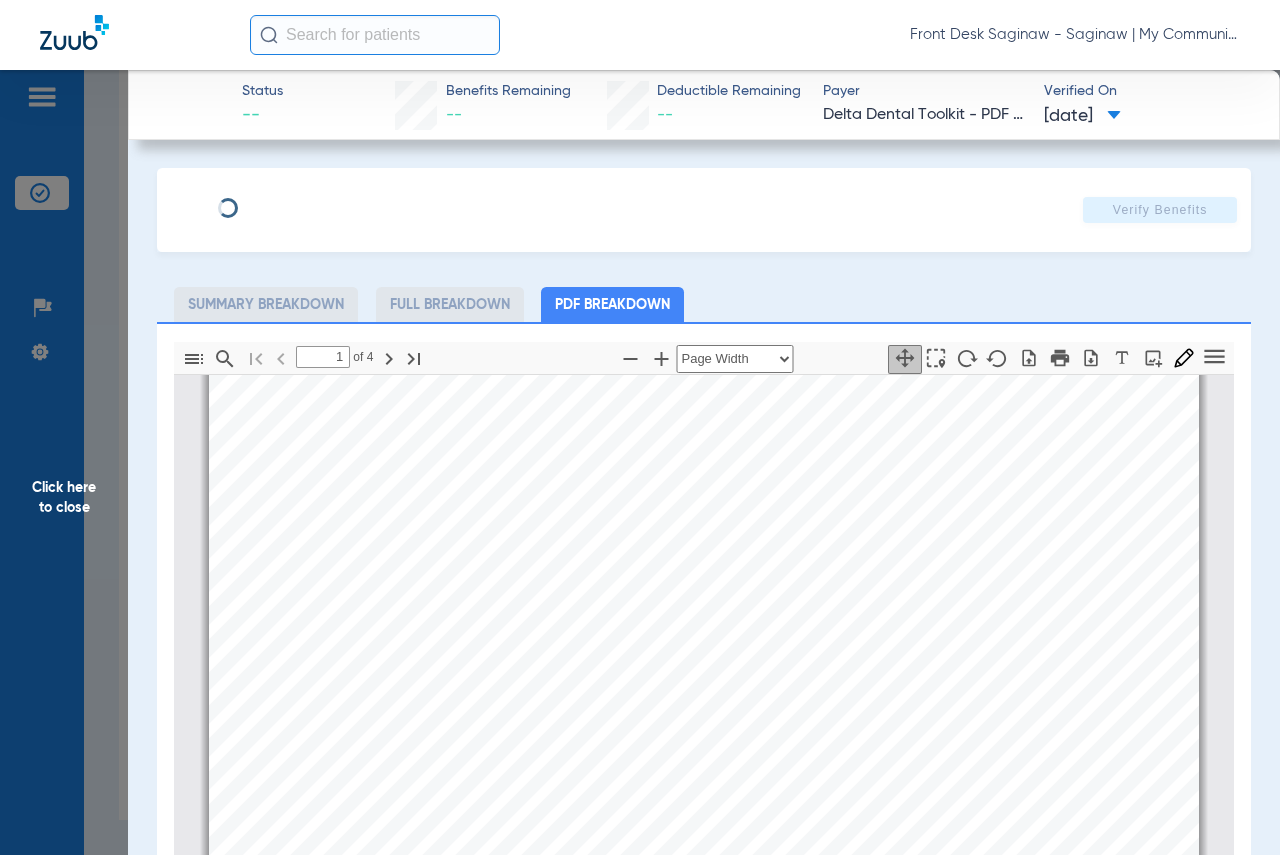 click on "Click here to close" 